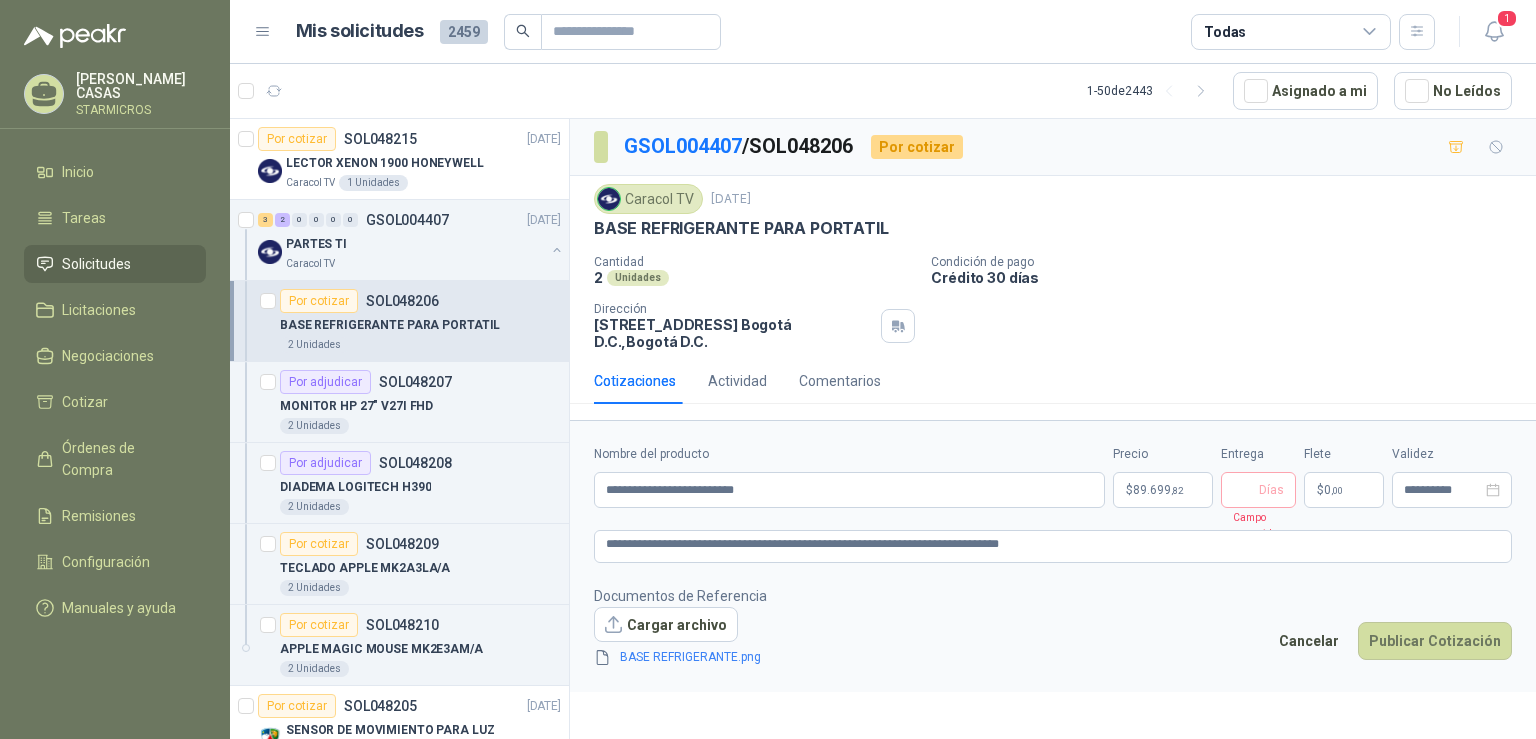 scroll, scrollTop: 0, scrollLeft: 0, axis: both 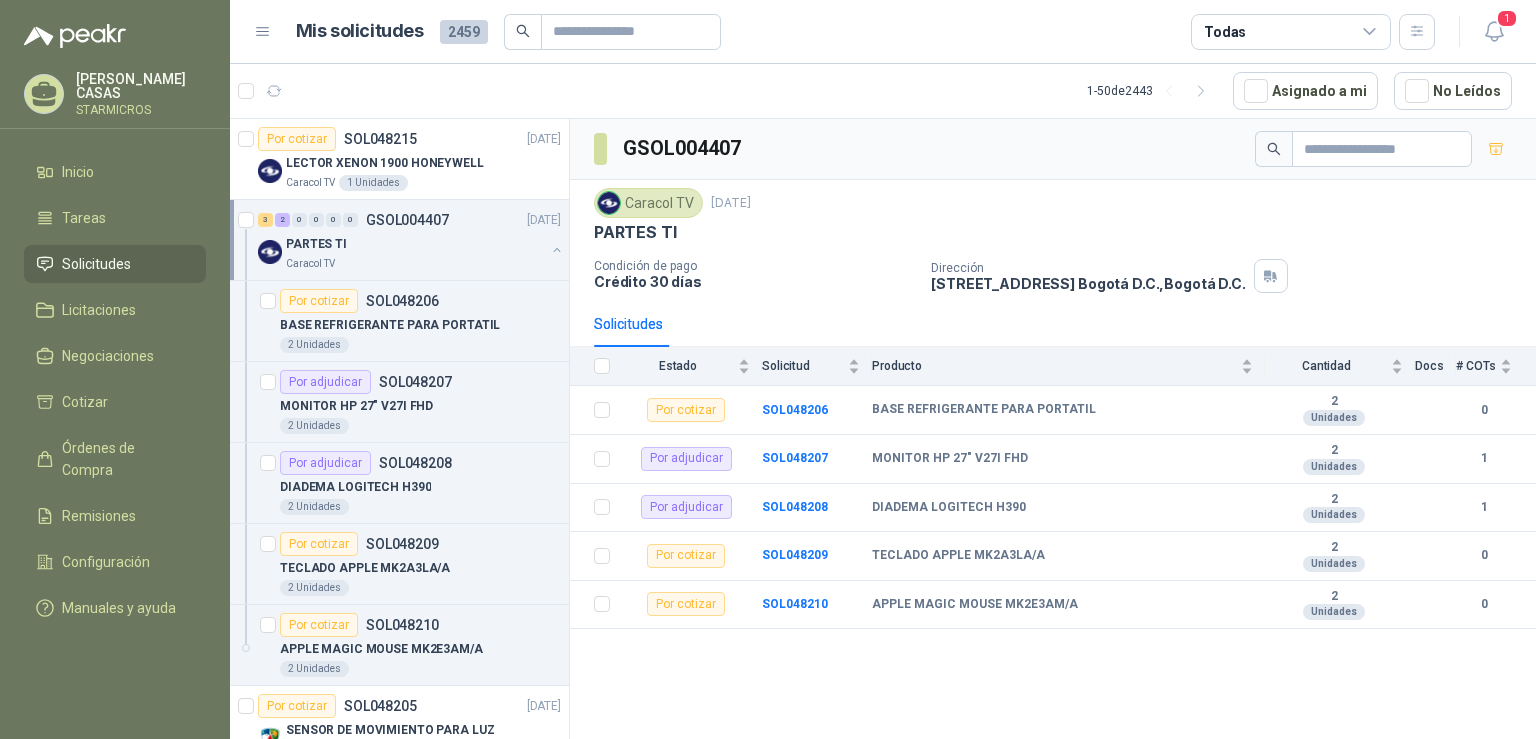 click on "3   2   0   0   0   0   GSOL004407 [DATE]   PARTES TI Caracol TV" at bounding box center [399, 240] 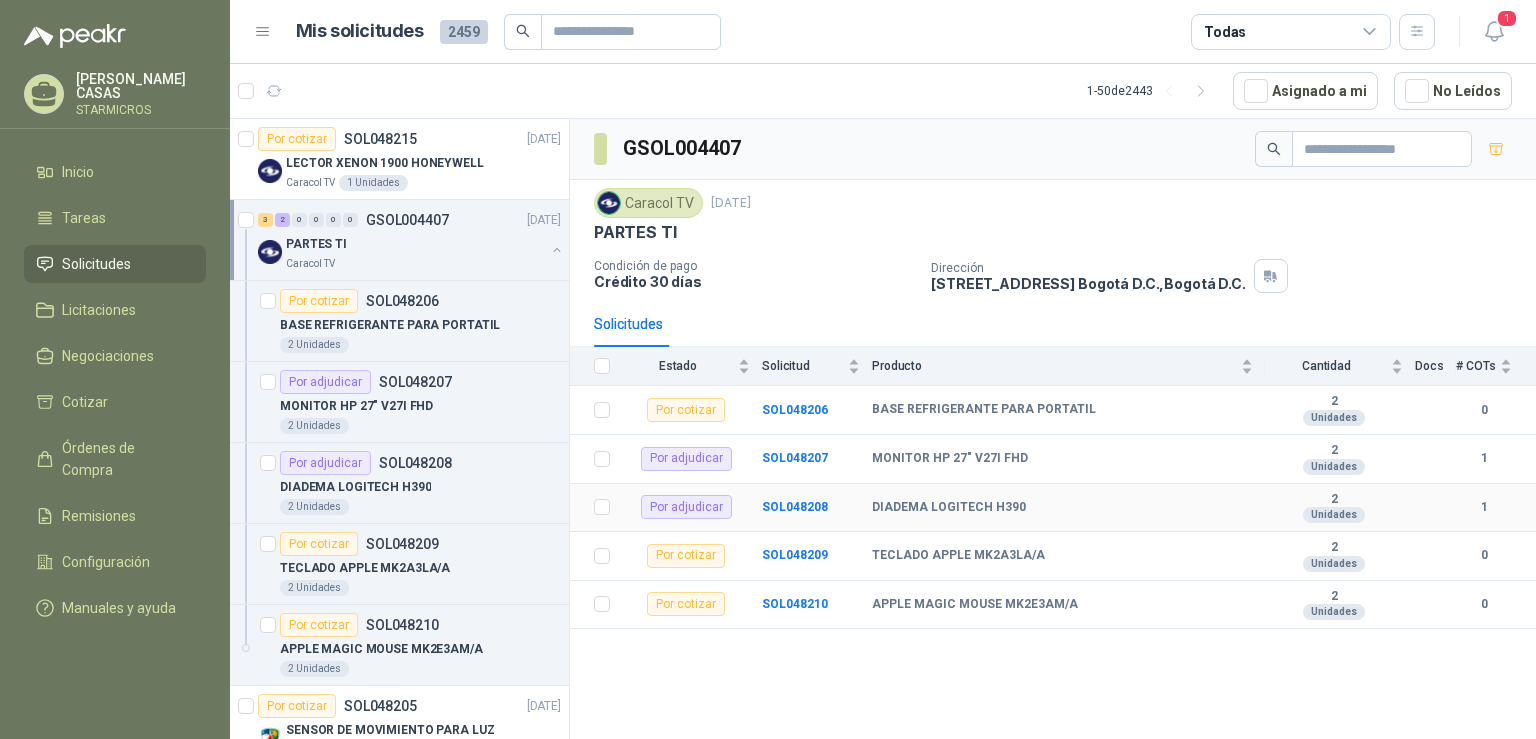 click on "DIADEMA LOGITECH H390" at bounding box center (949, 508) 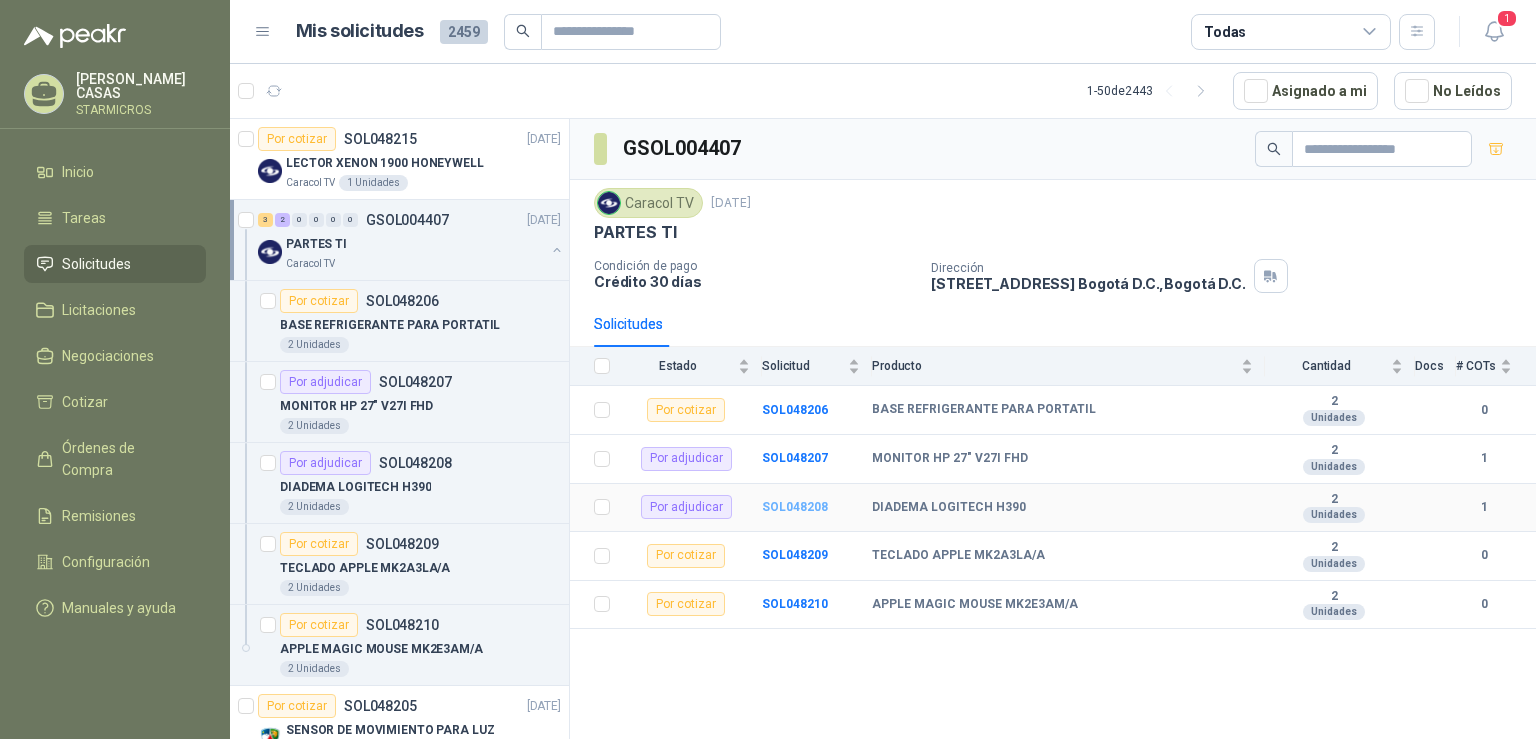 click on "SOL048208" at bounding box center (795, 507) 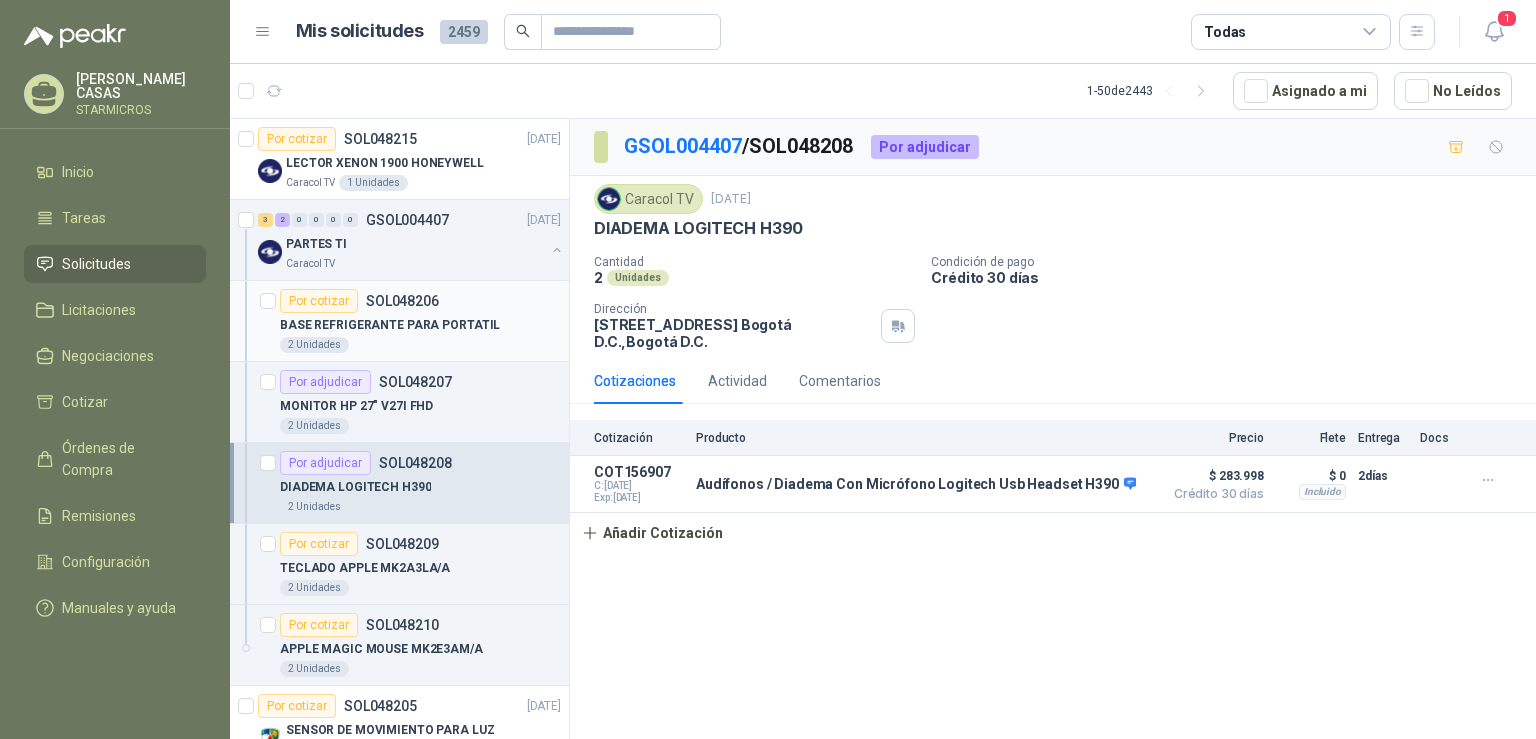click on "2   Unidades" at bounding box center (420, 345) 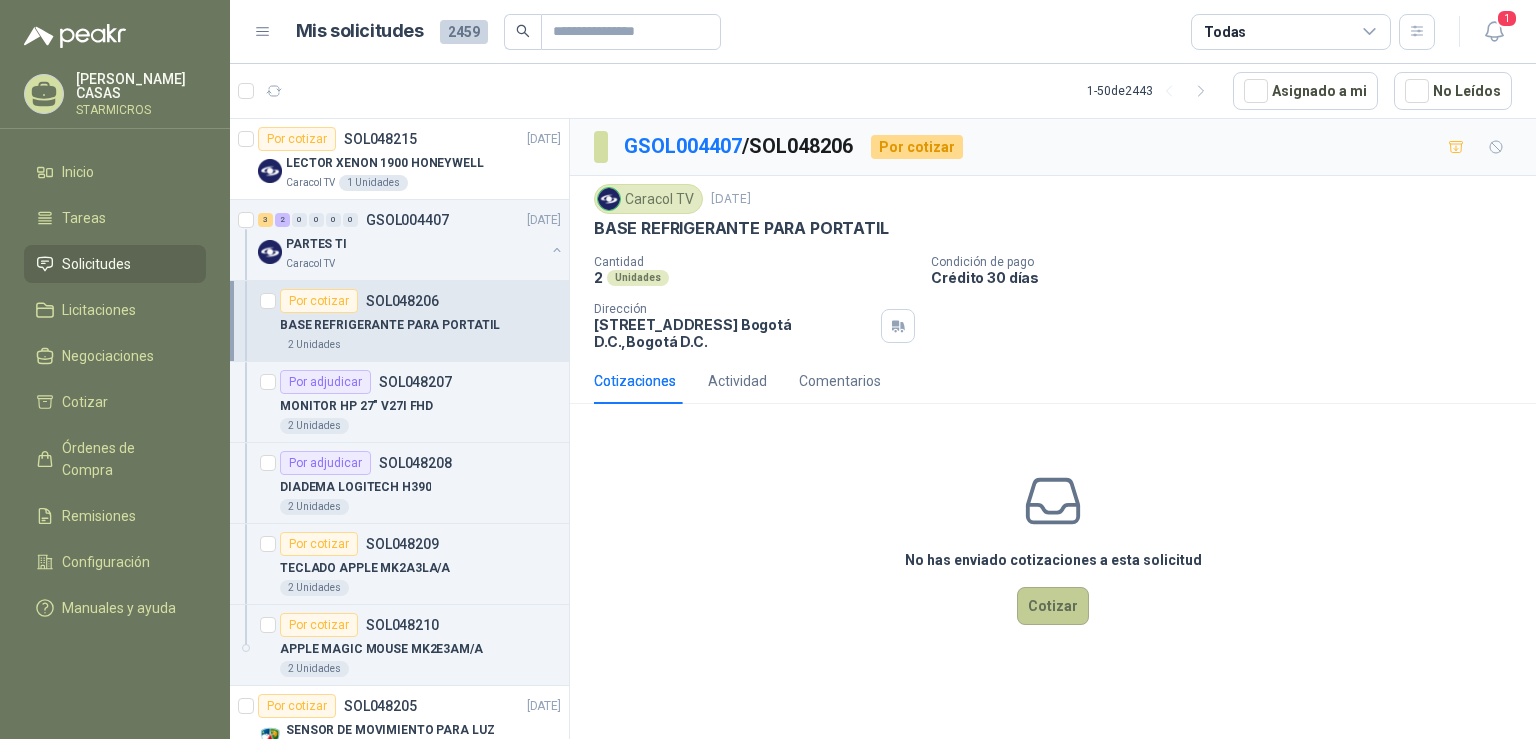 click on "Cotizar" at bounding box center (1053, 606) 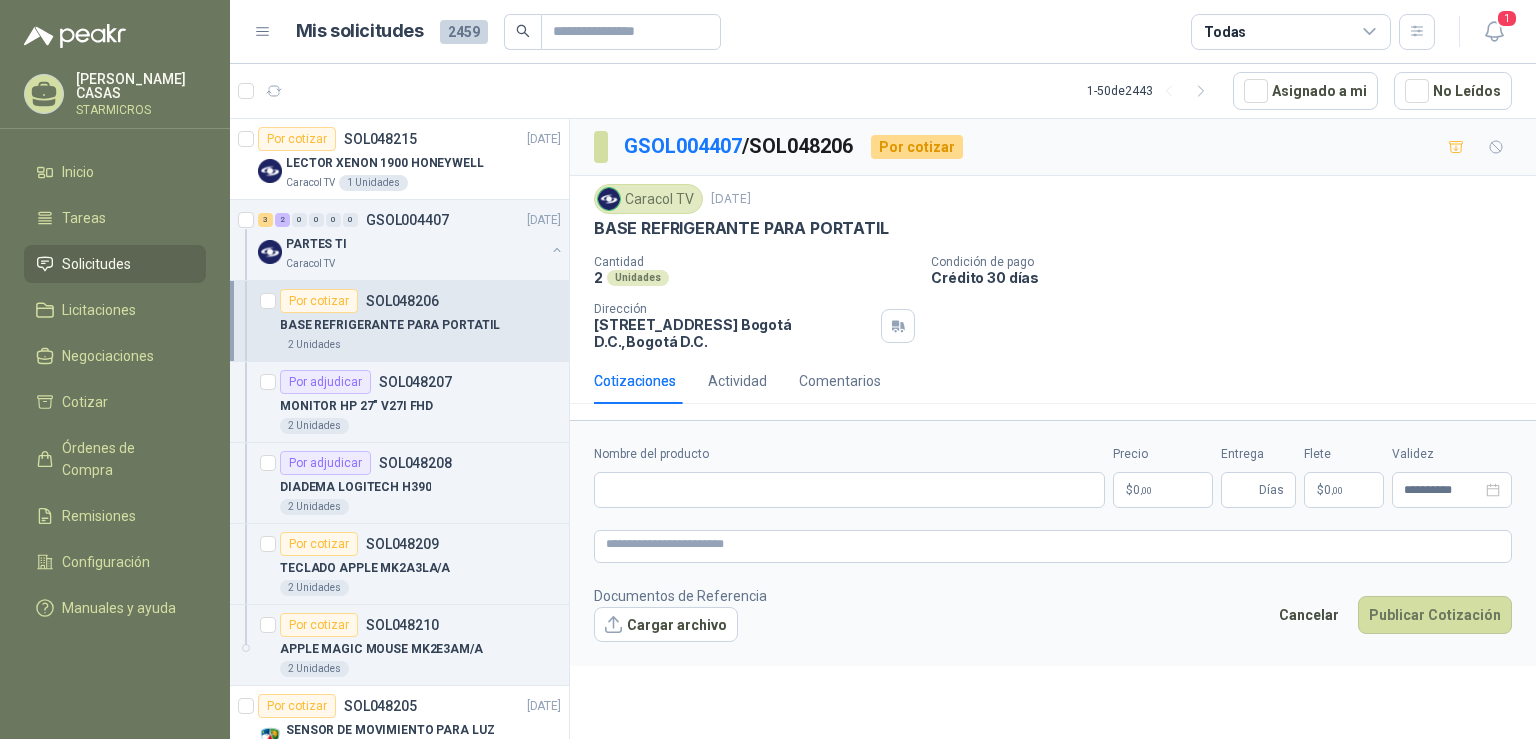 type 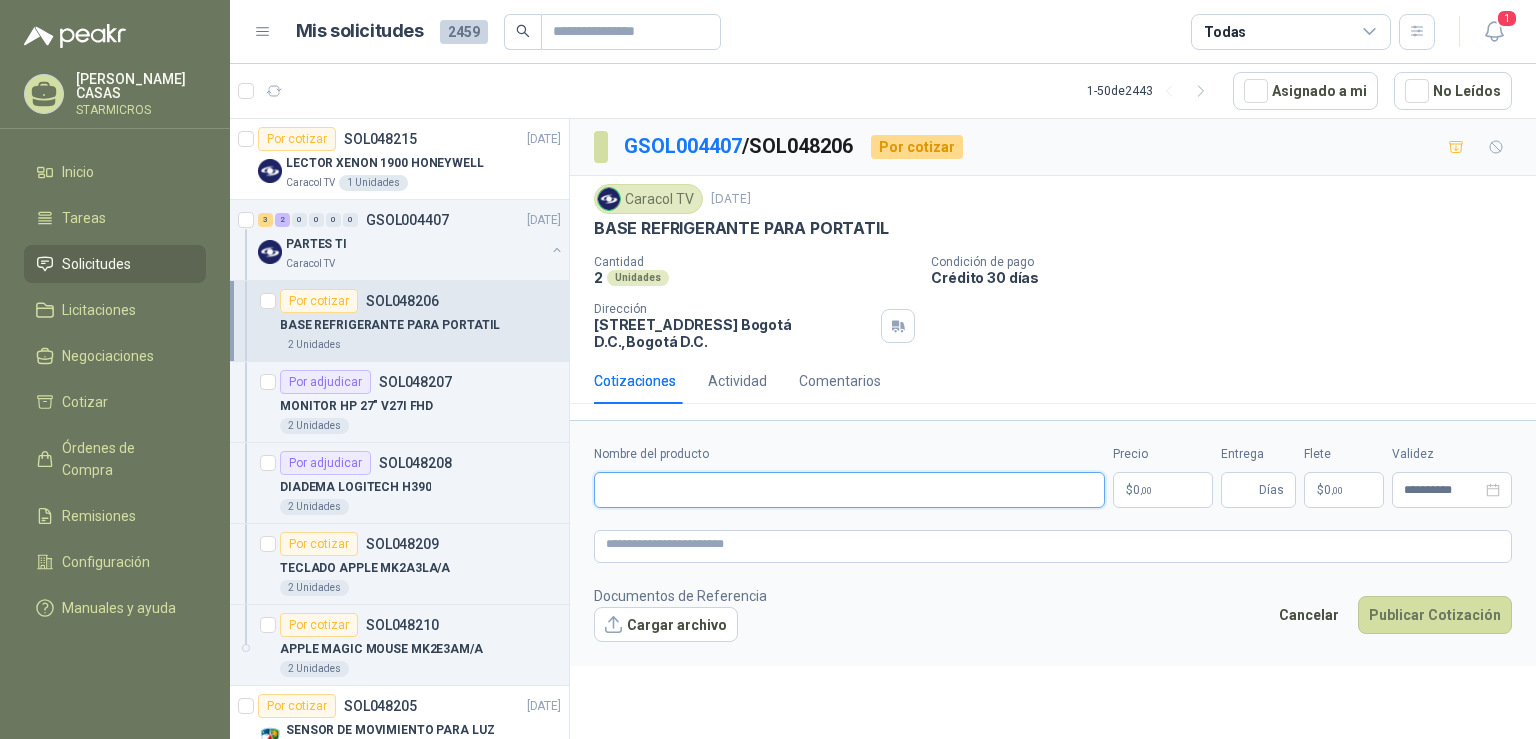 click on "Nombre del producto" at bounding box center (849, 490) 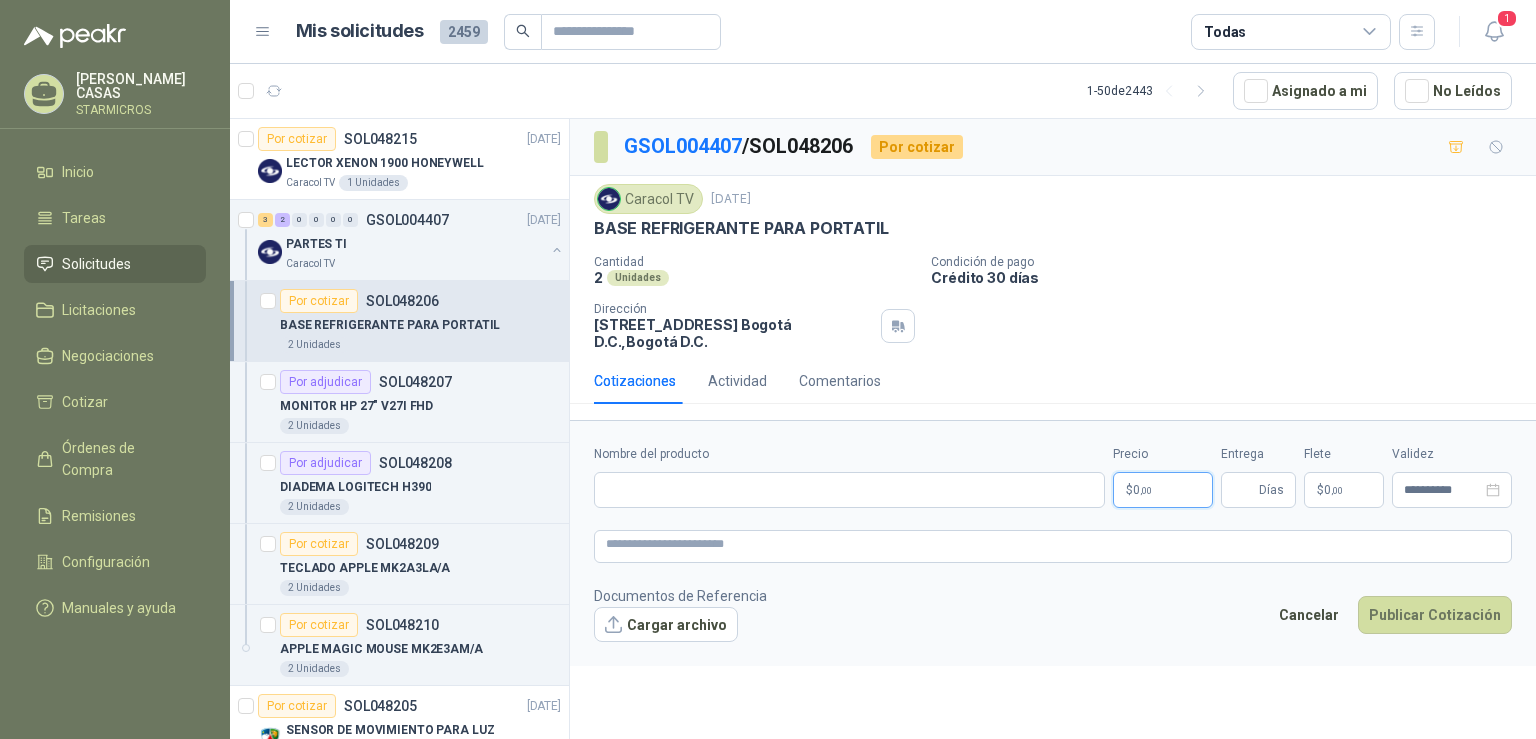 click on "$  0 ,00" at bounding box center [1163, 490] 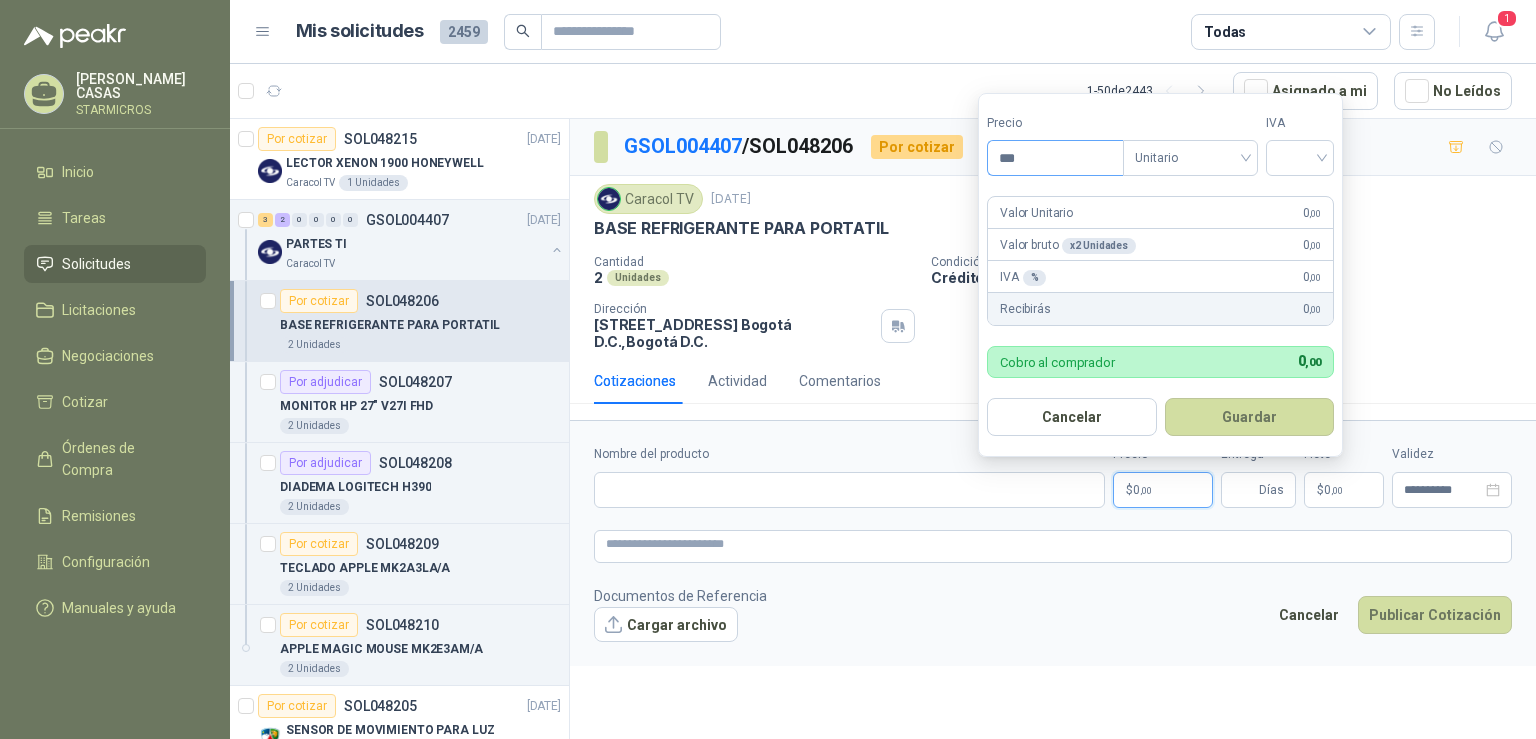 drag, startPoint x: 1050, startPoint y: 160, endPoint x: 957, endPoint y: 160, distance: 93 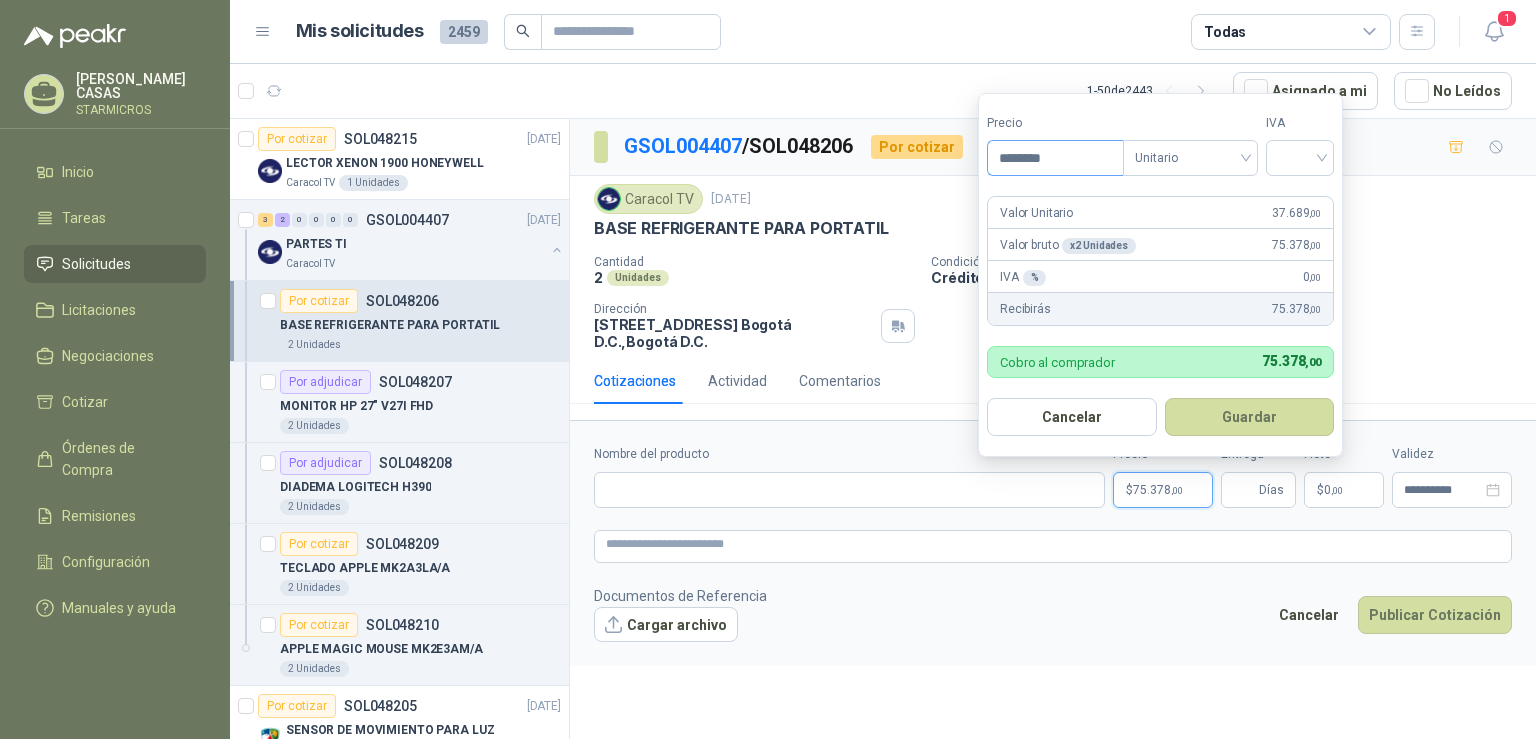 type on "********" 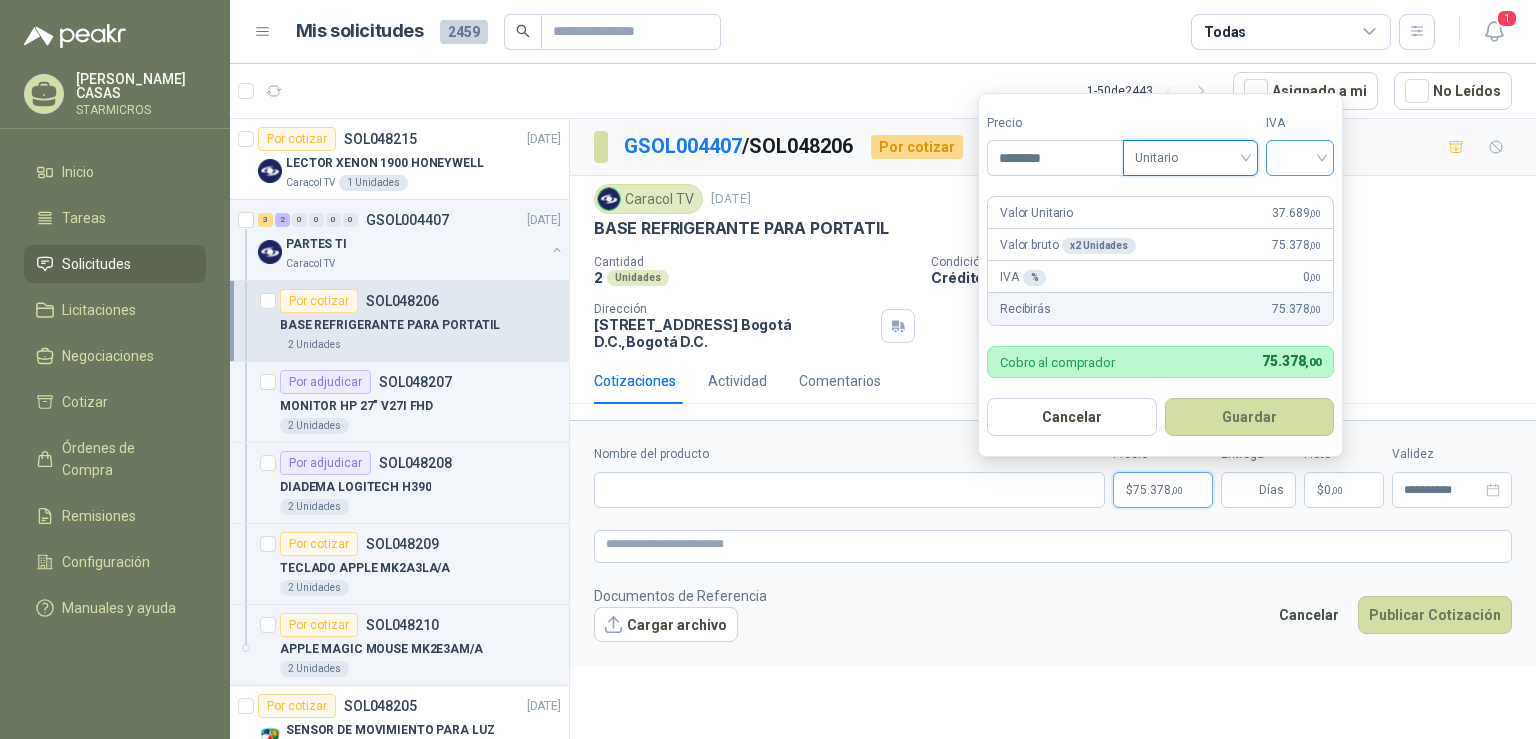 click at bounding box center (1300, 156) 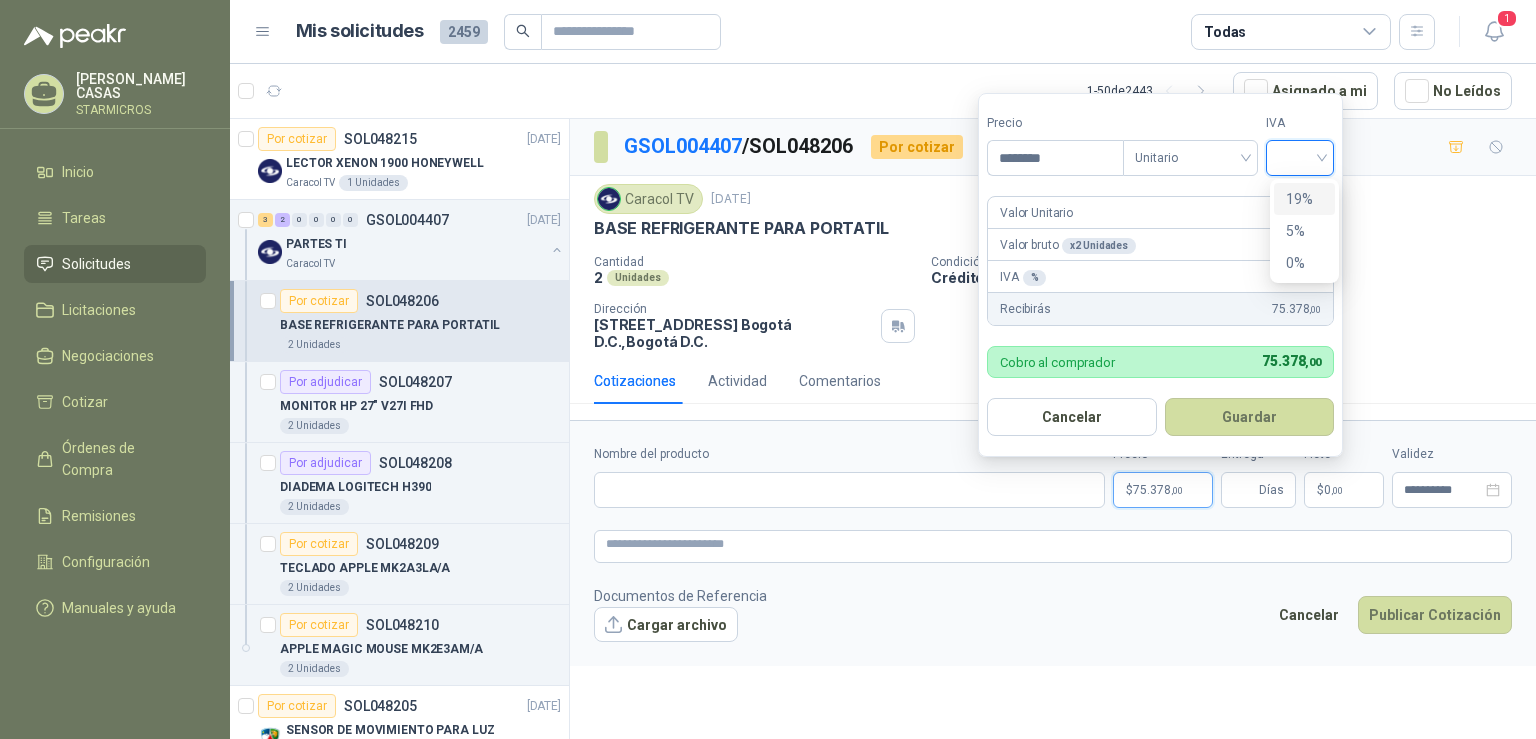 click on "19%" at bounding box center [1304, 199] 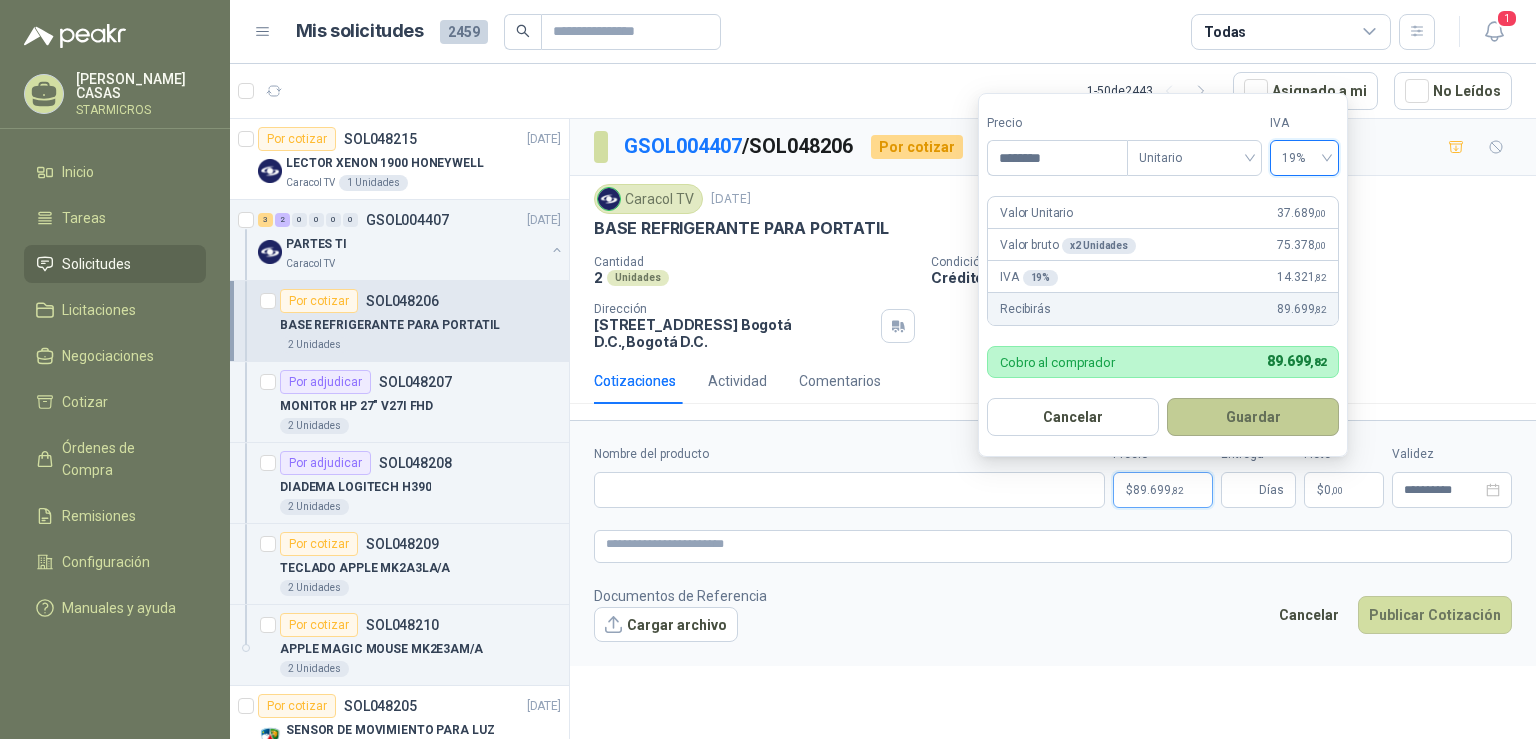 click on "Guardar" at bounding box center [1253, 417] 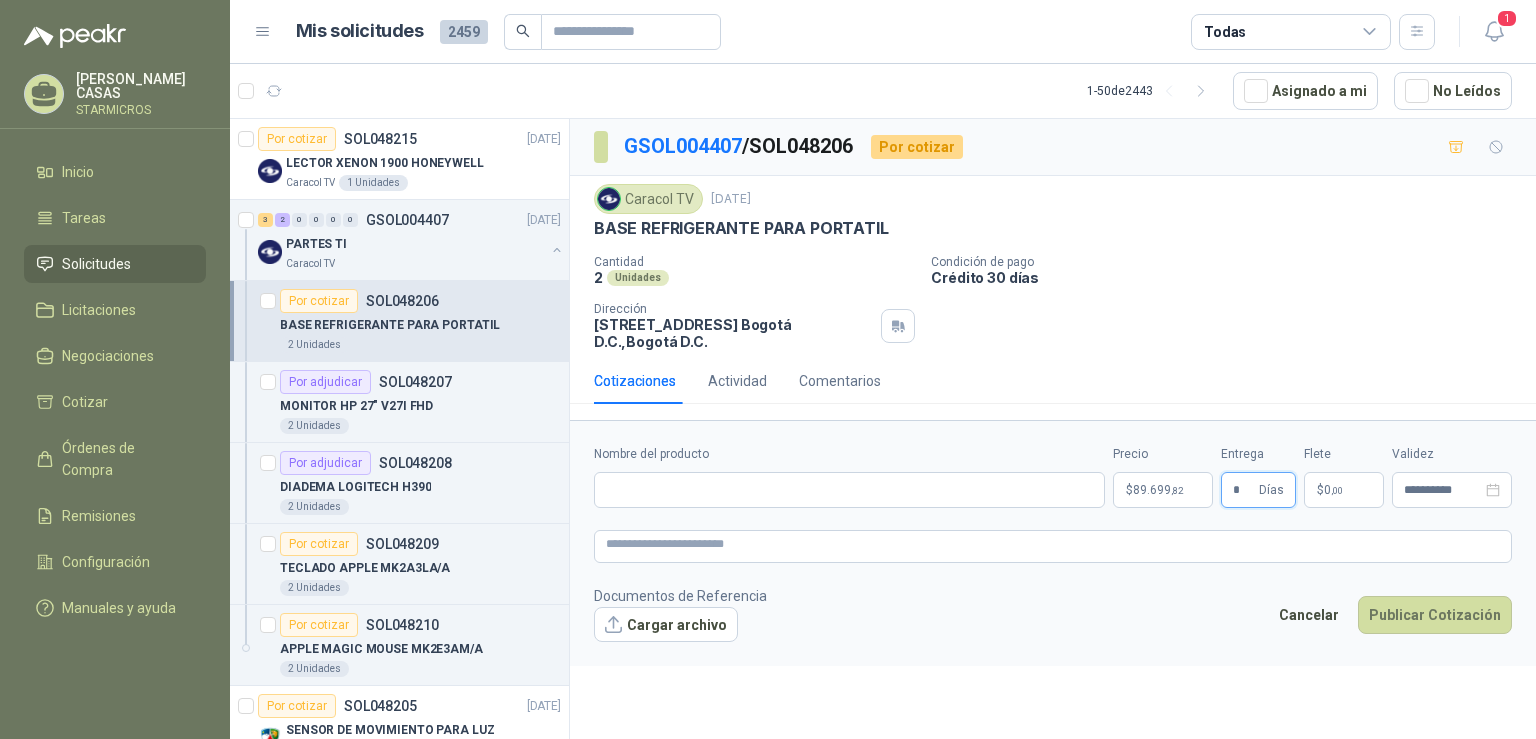 type on "*" 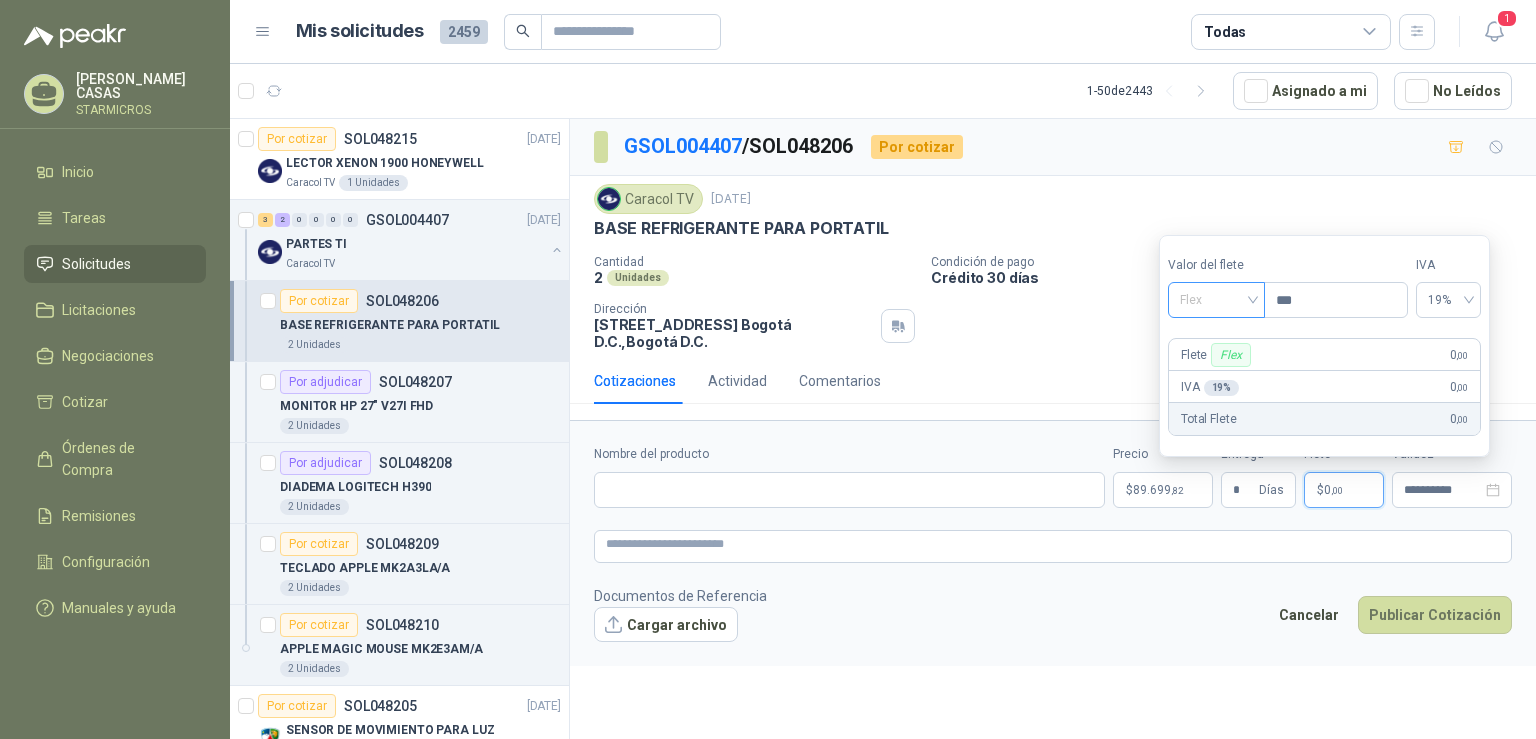 click on "Flex" at bounding box center [1216, 300] 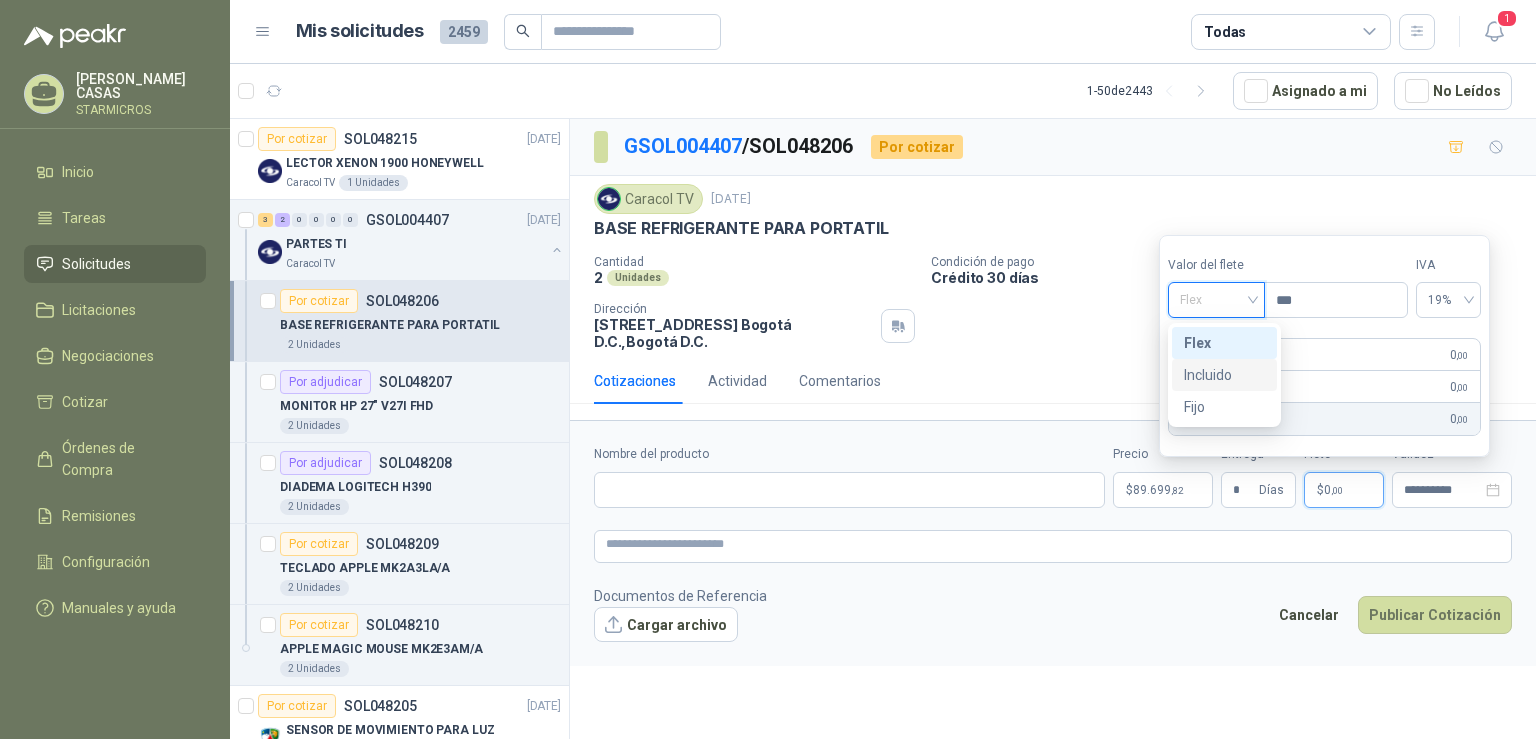click on "Incluido" at bounding box center (1224, 375) 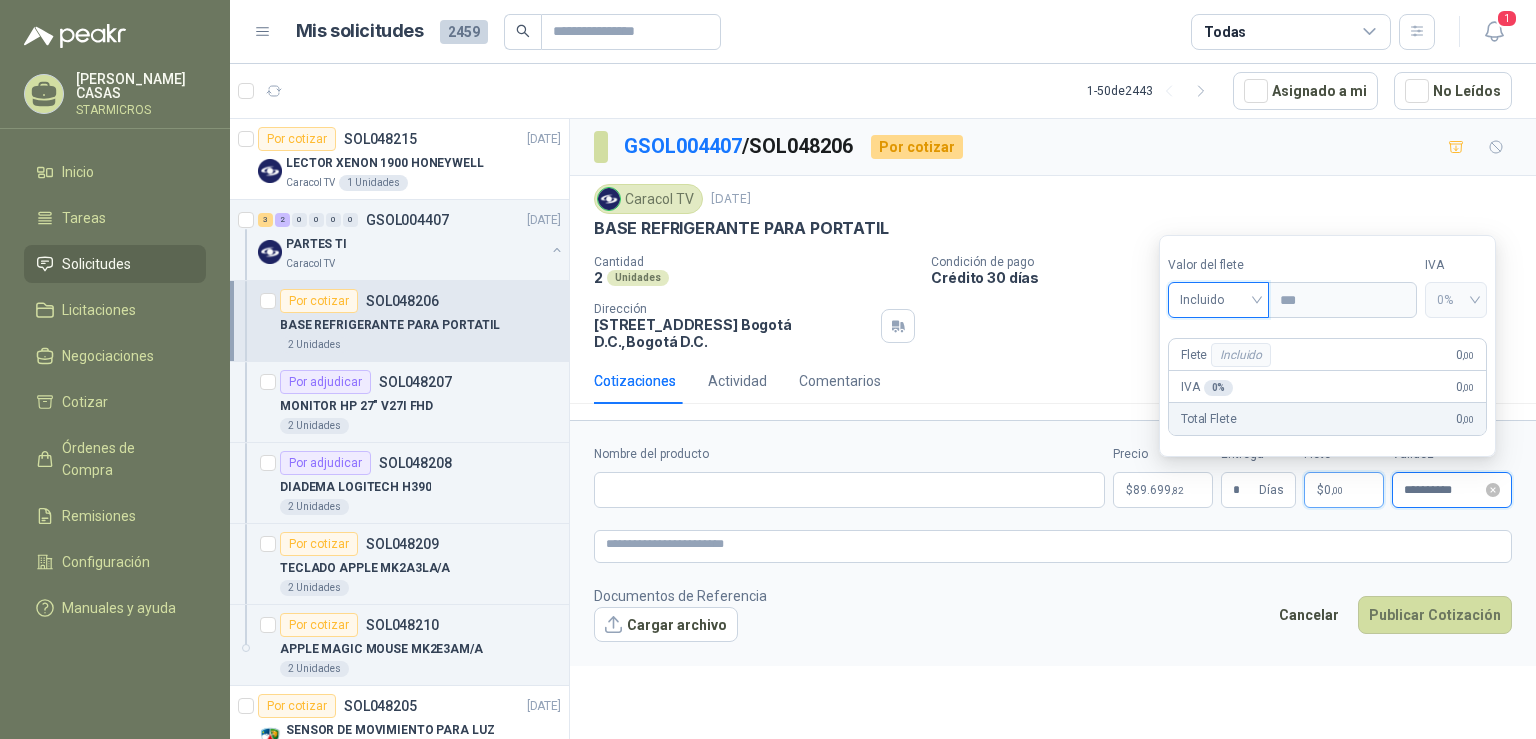 click on "**********" at bounding box center [1443, 490] 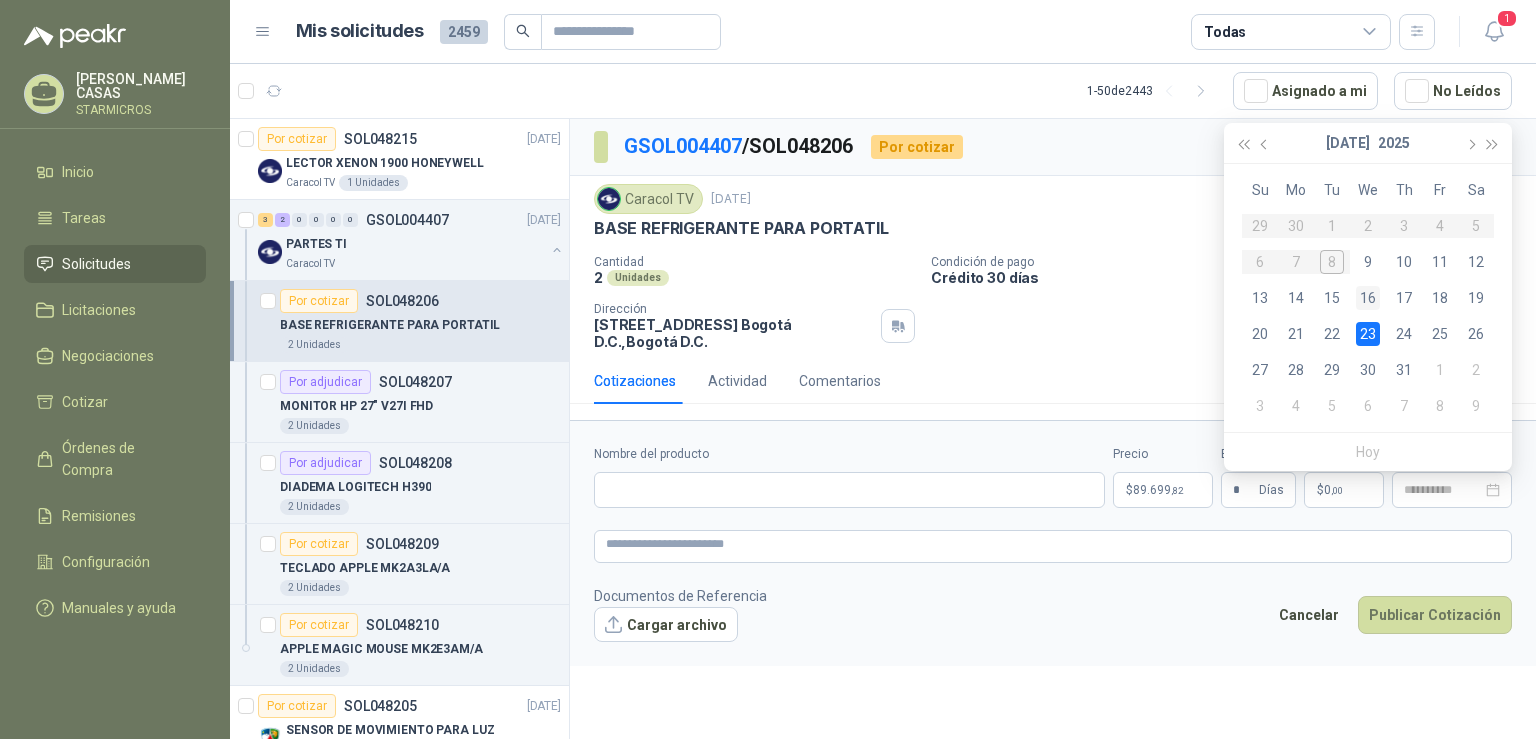 click on "16" at bounding box center [1368, 298] 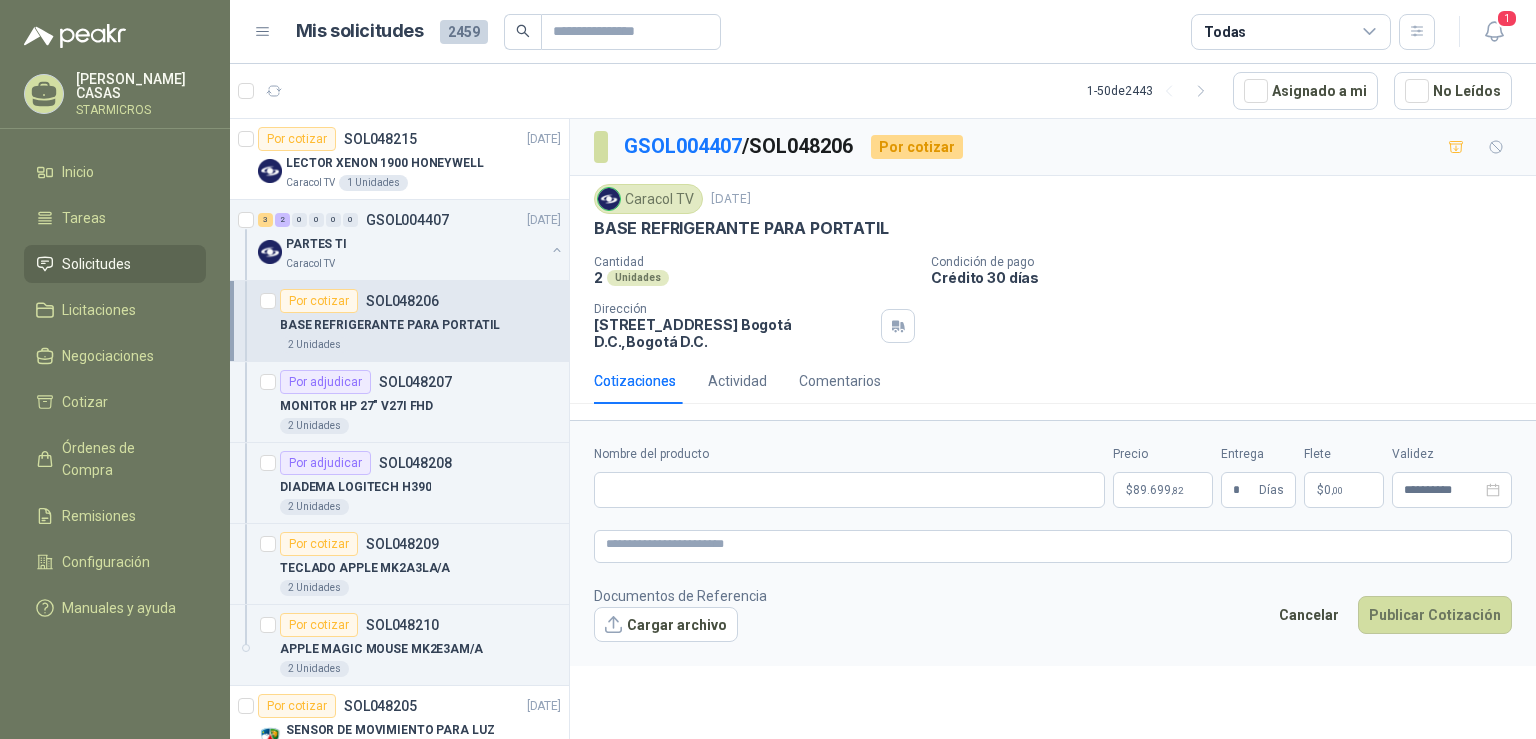 type on "**********" 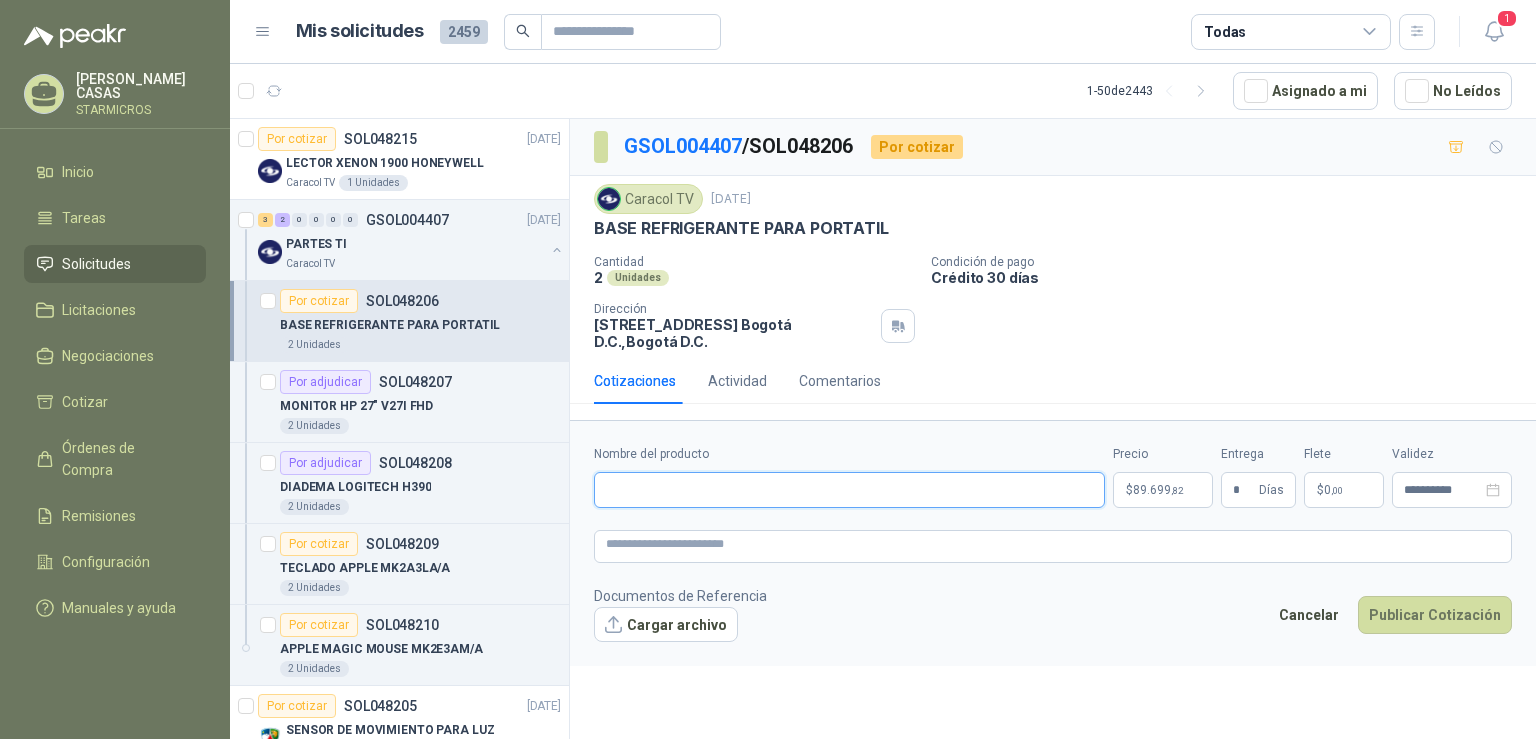 click on "Nombre del producto" at bounding box center (849, 490) 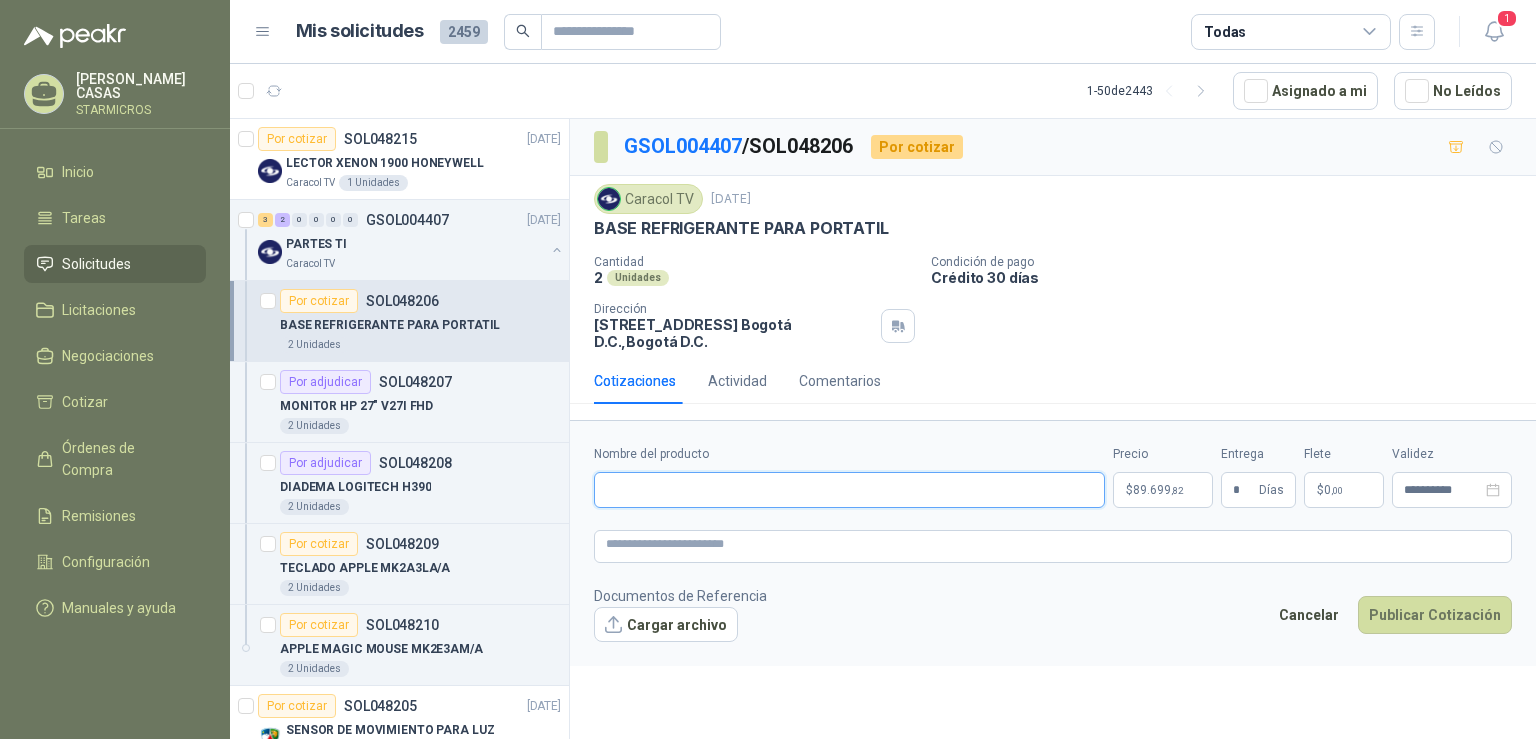 click on "Nombre del producto" at bounding box center (849, 490) 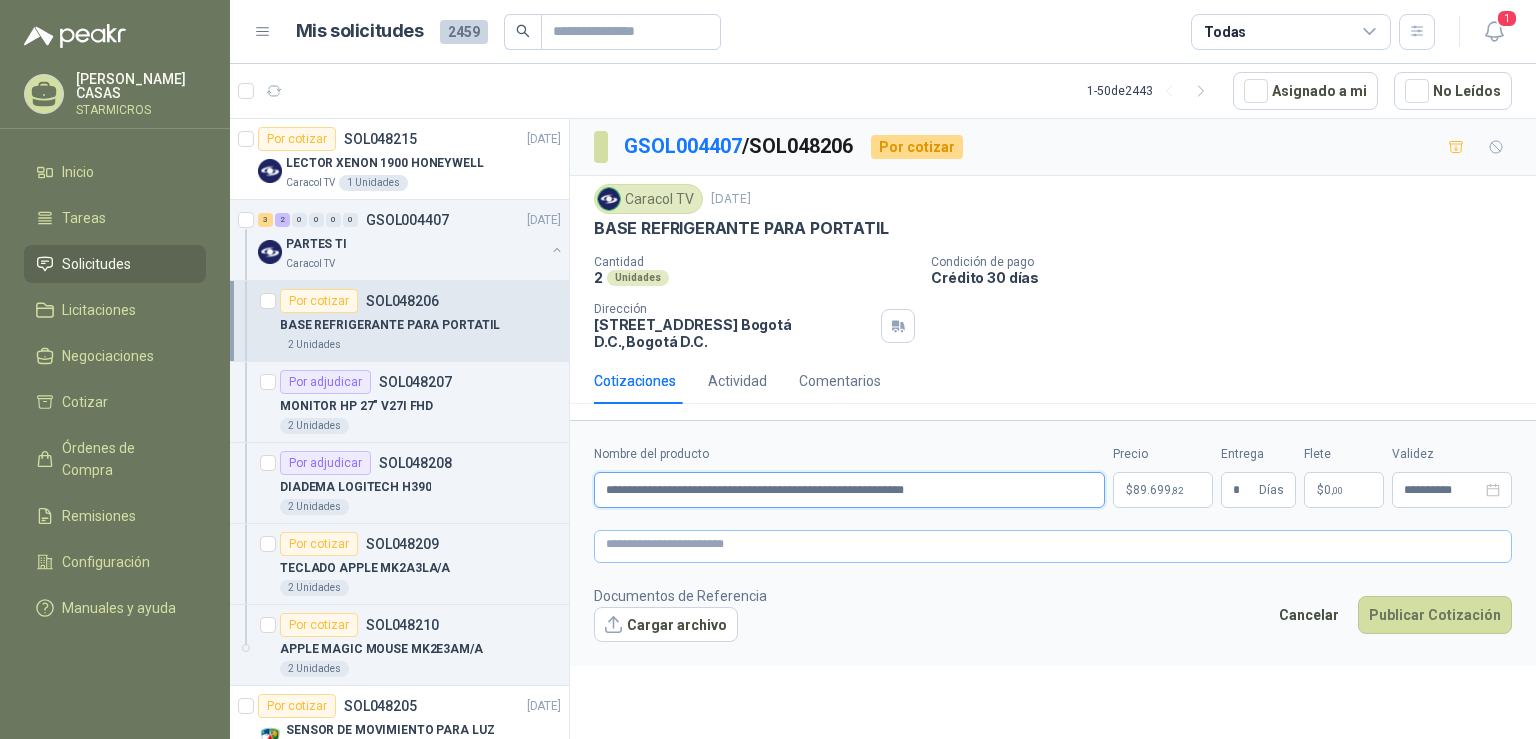 type on "**********" 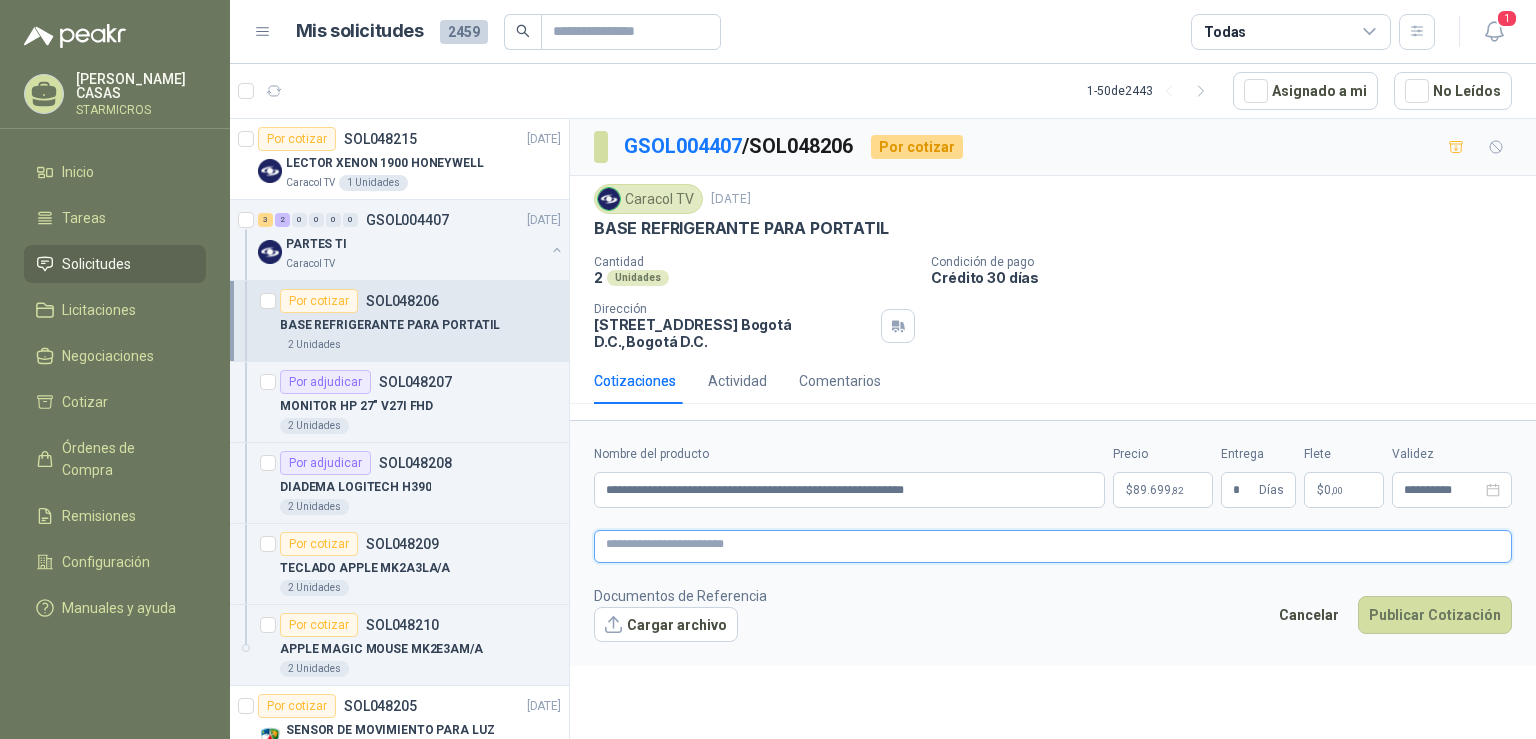 click at bounding box center (1053, 546) 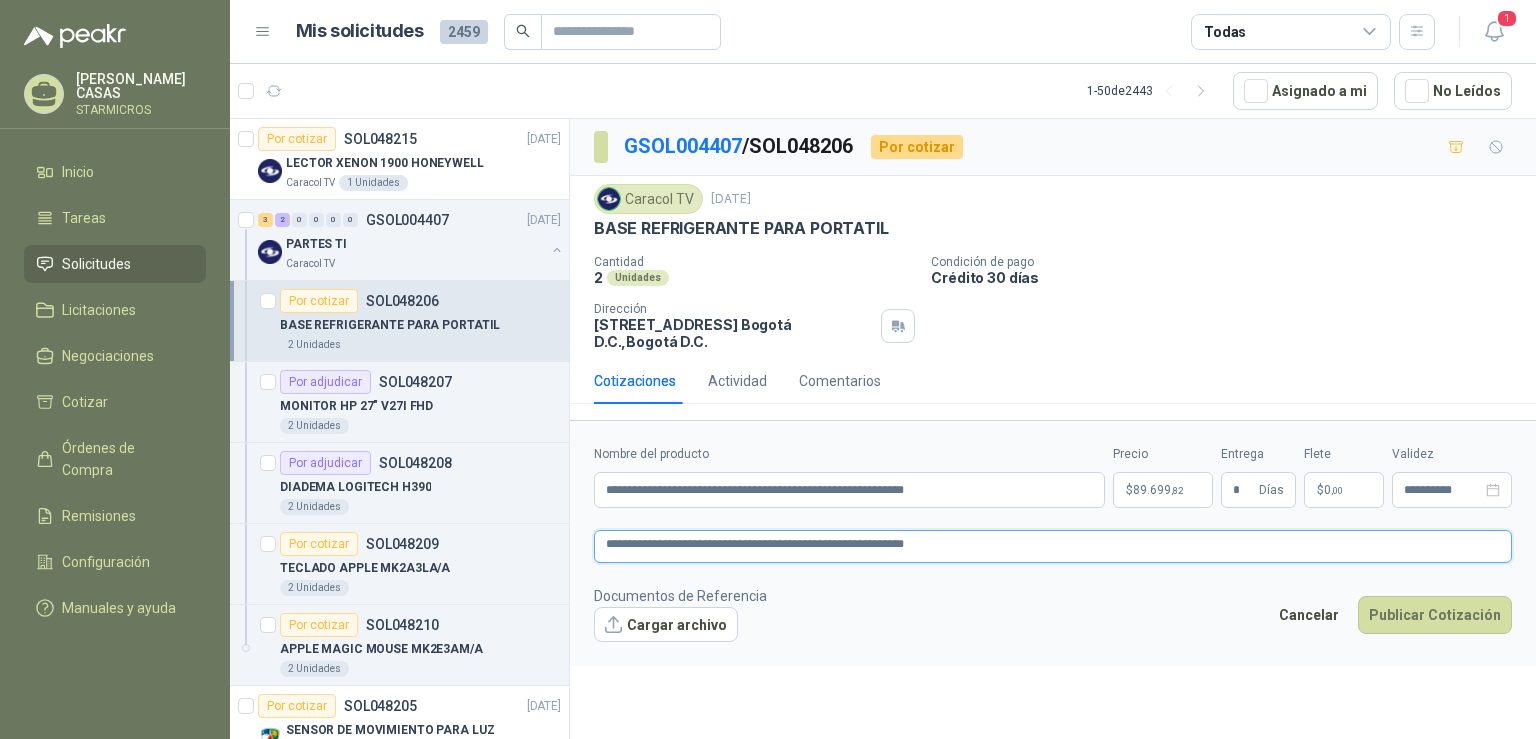 type 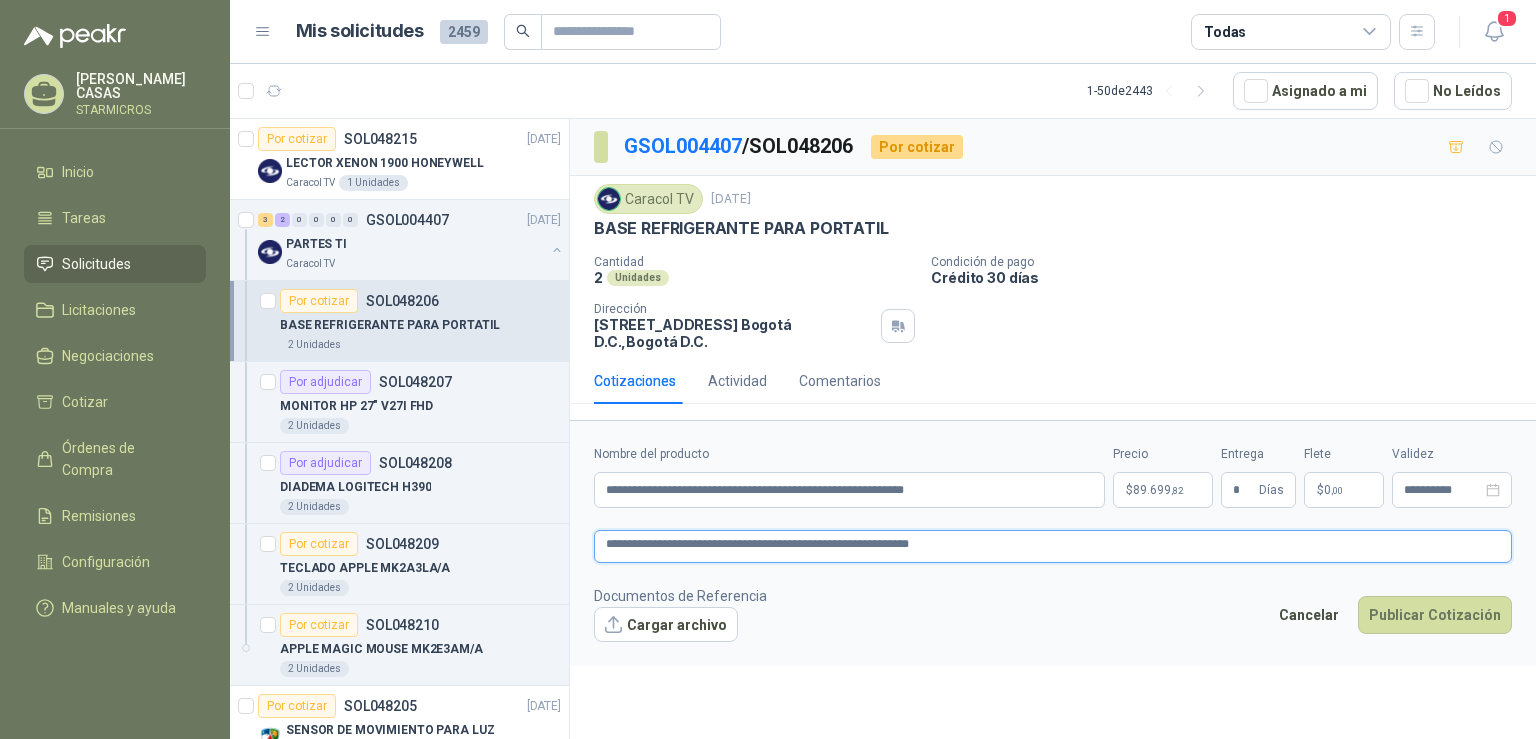 type 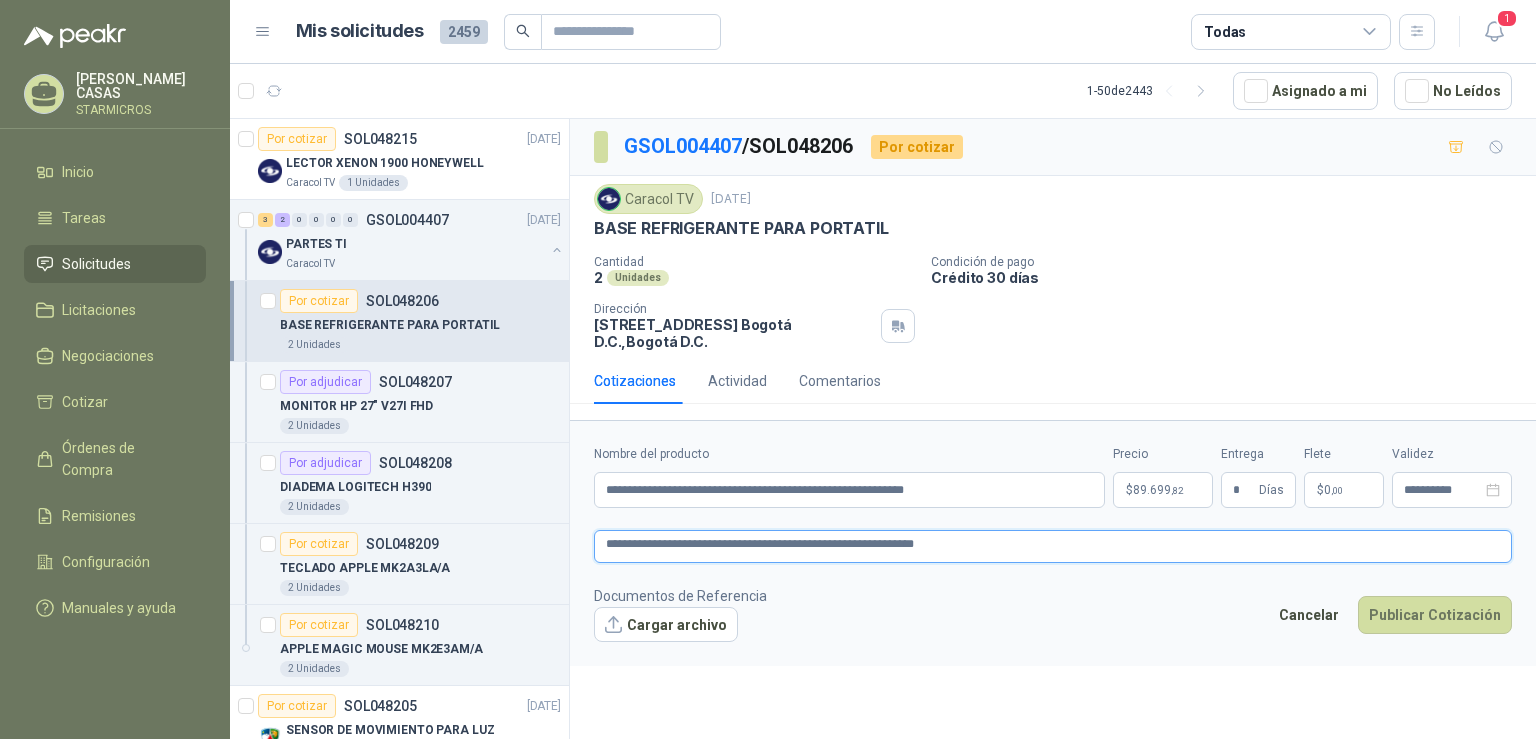 type 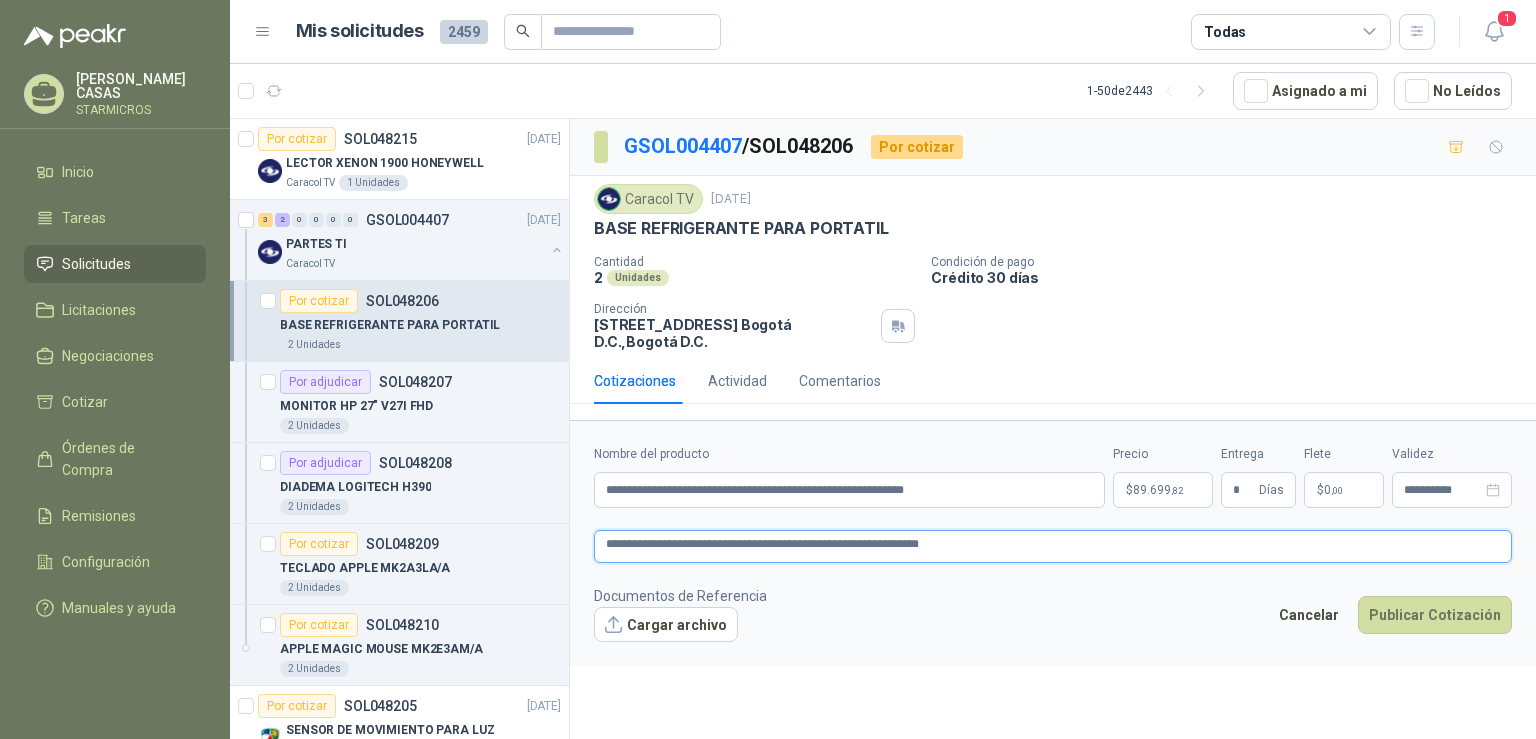 type 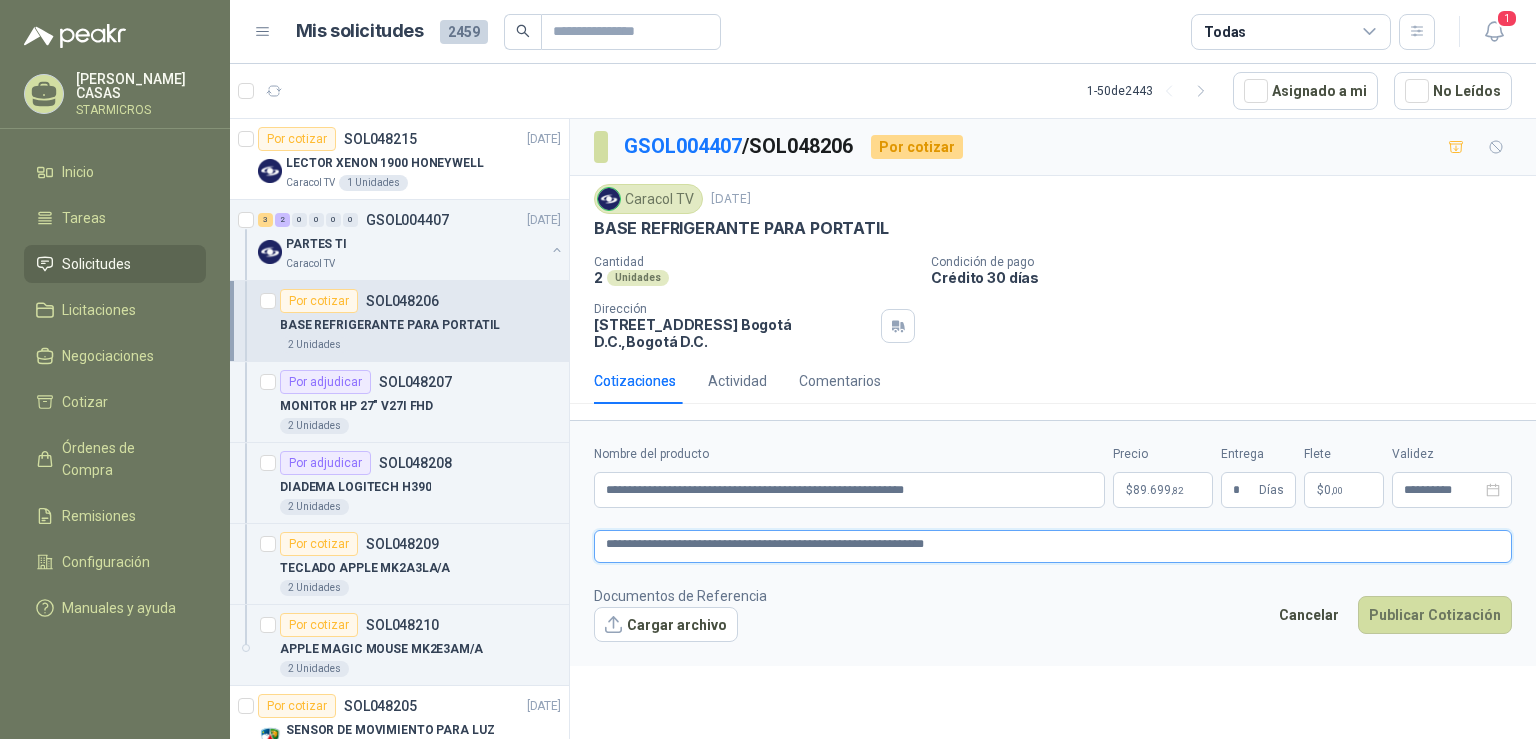 type 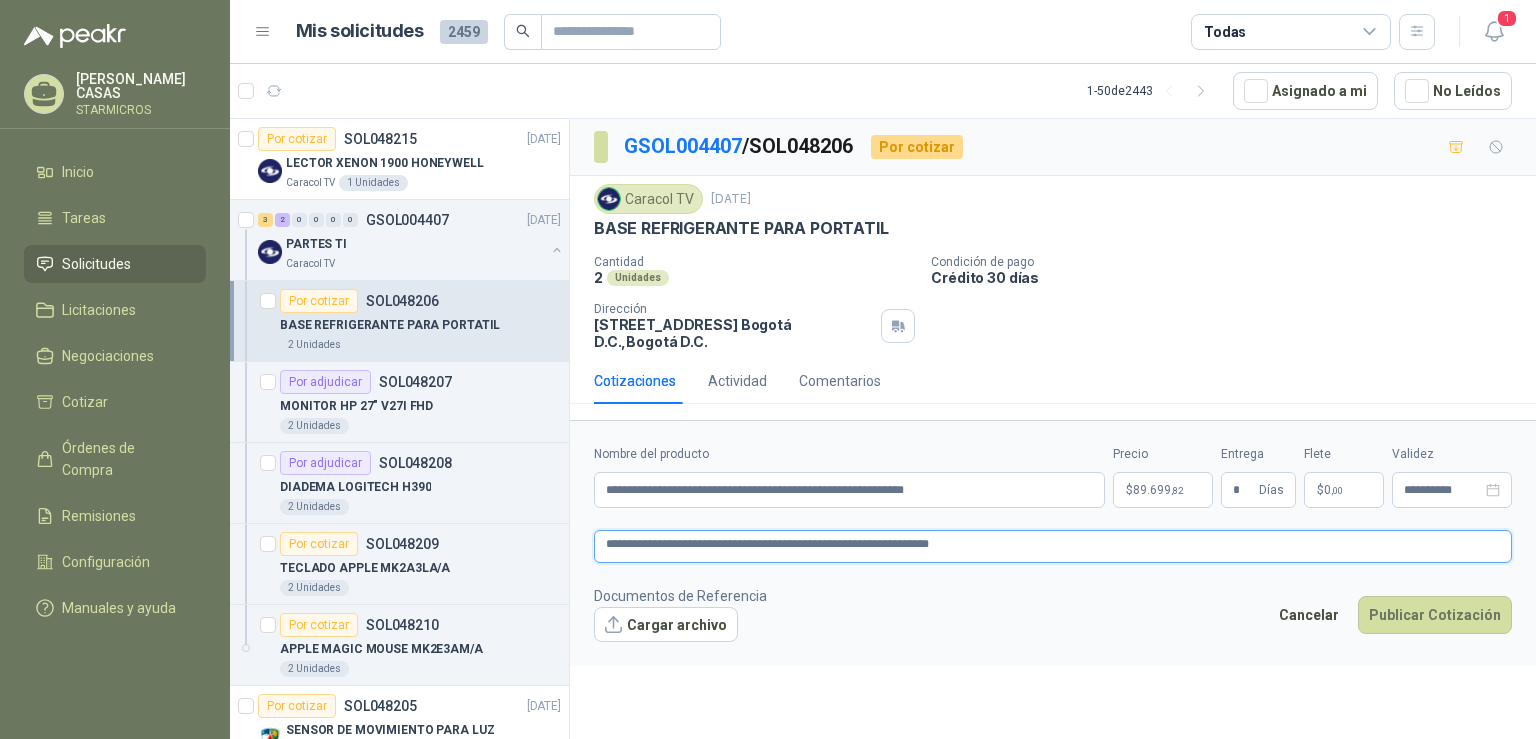 type 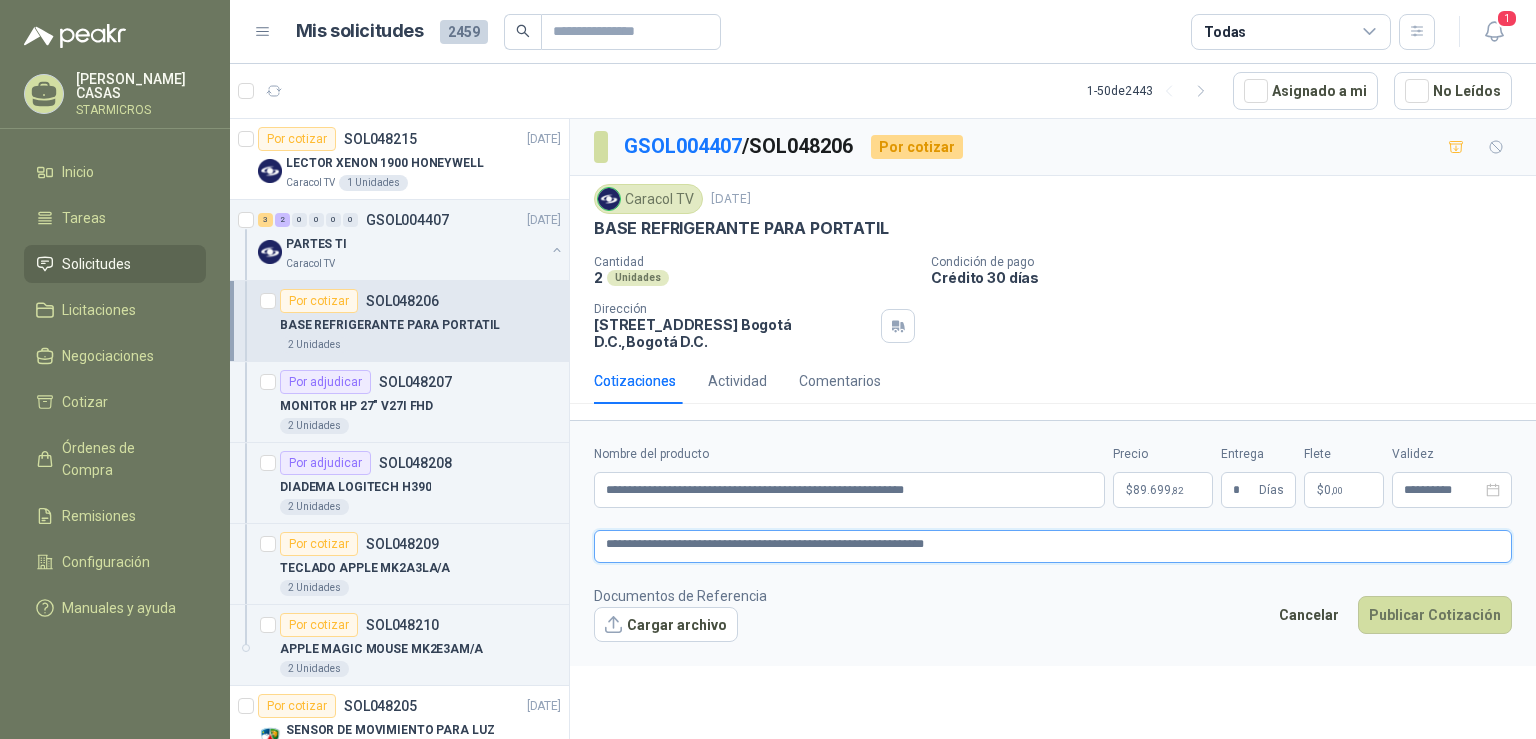 type 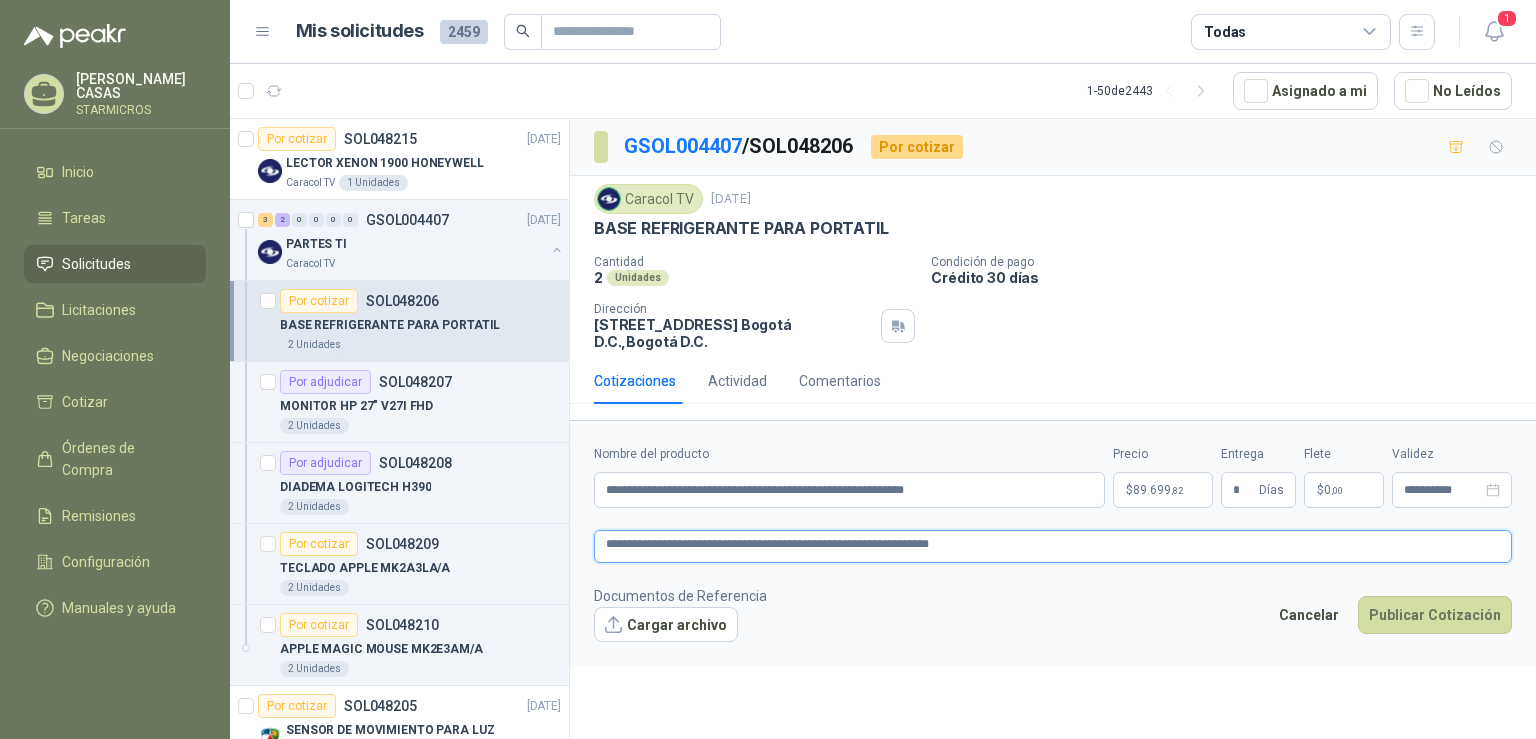 type 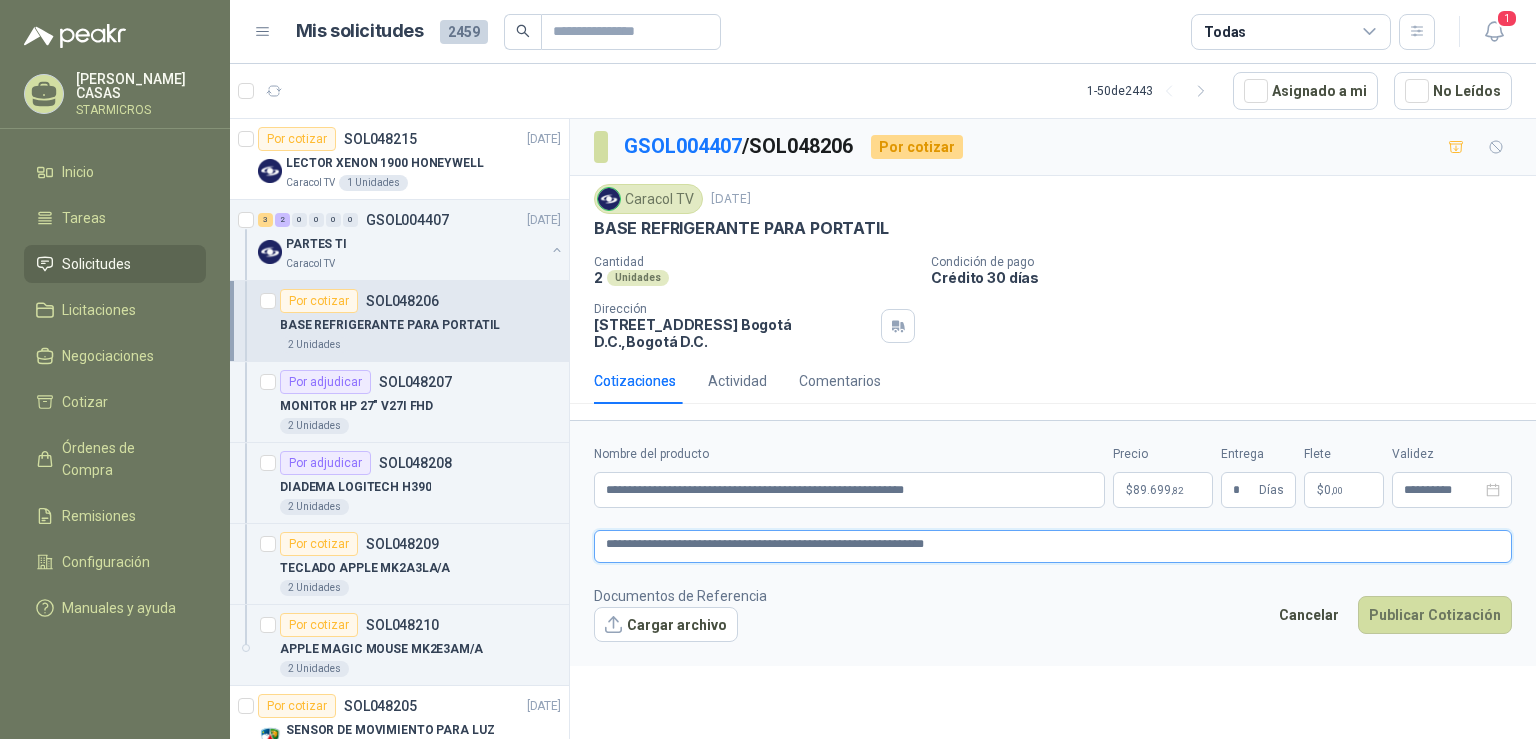 type 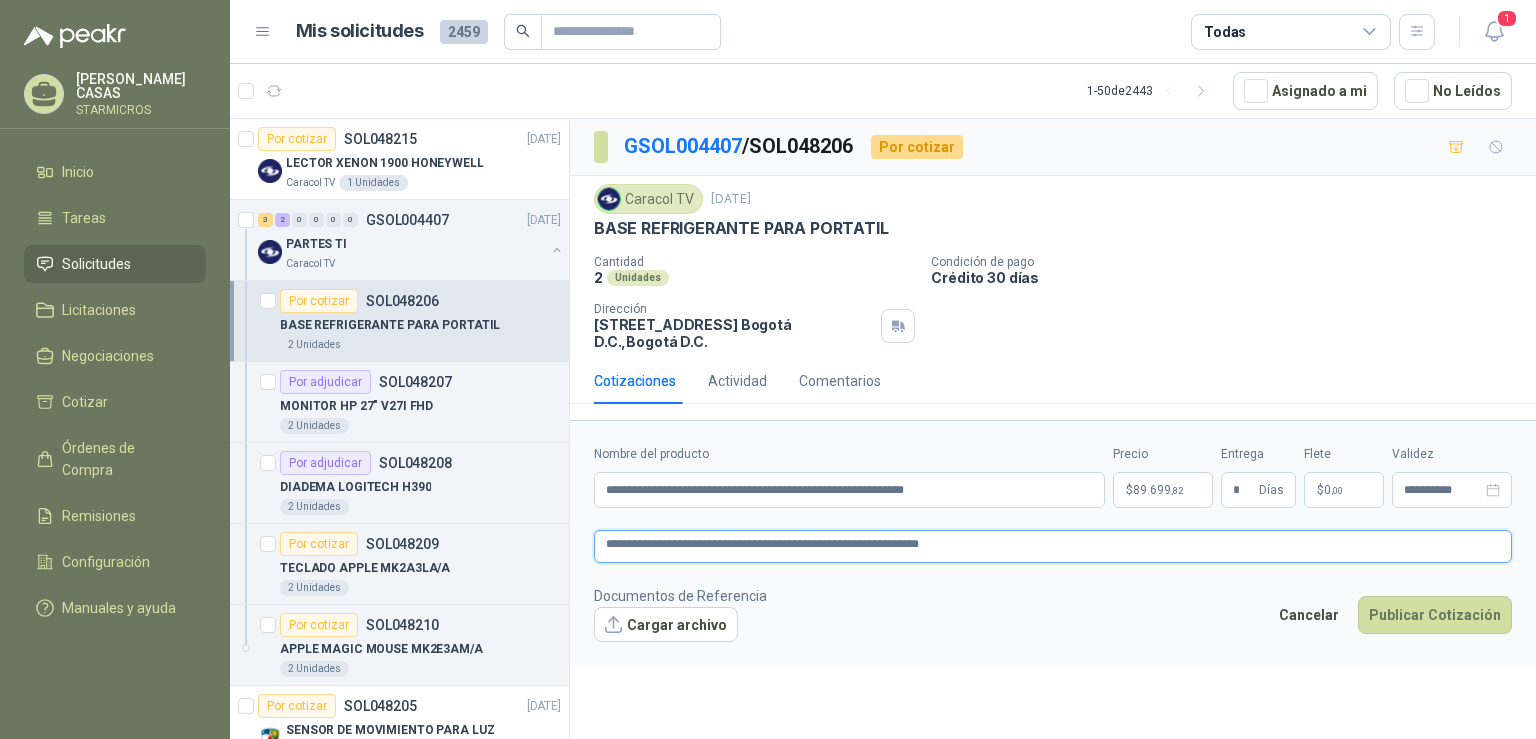 type 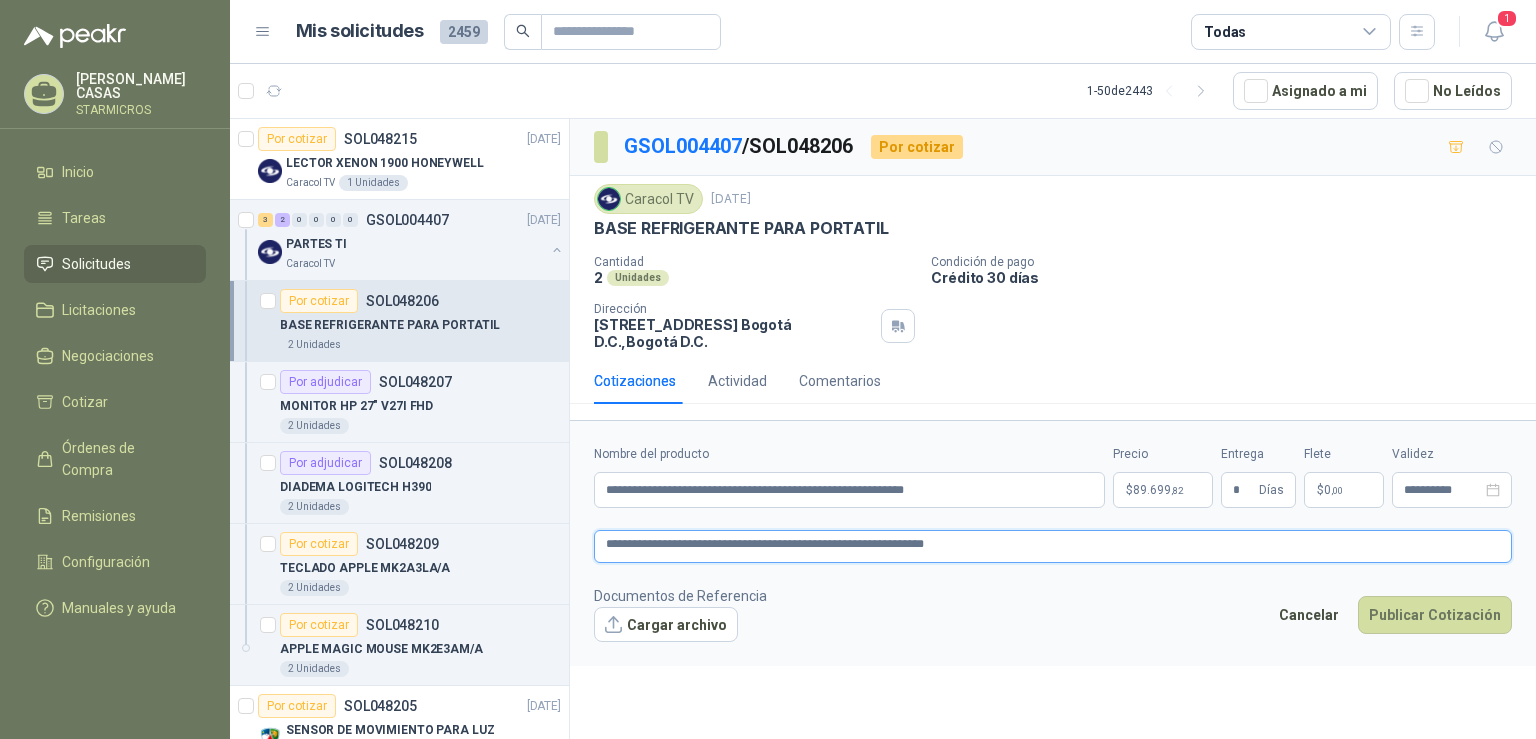 type 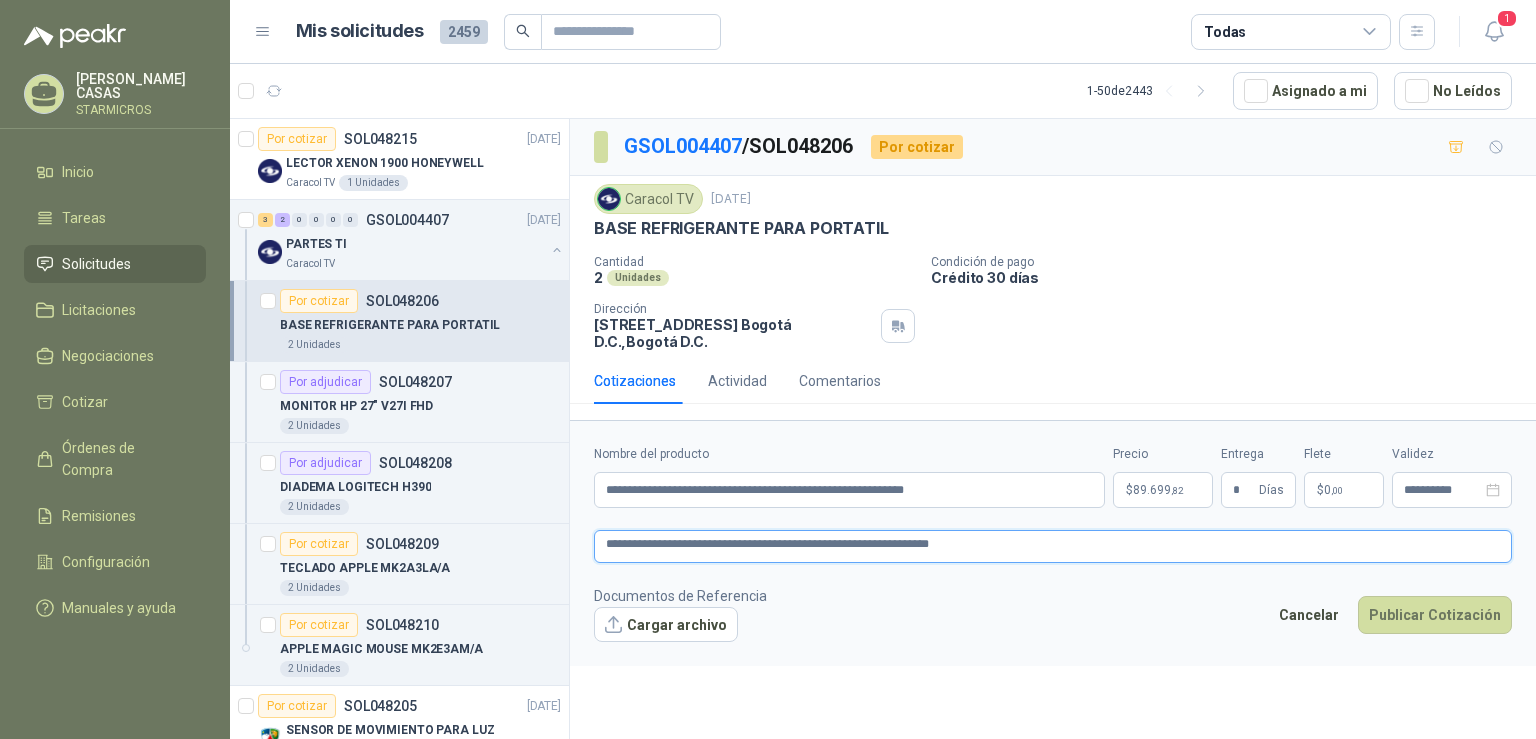 type 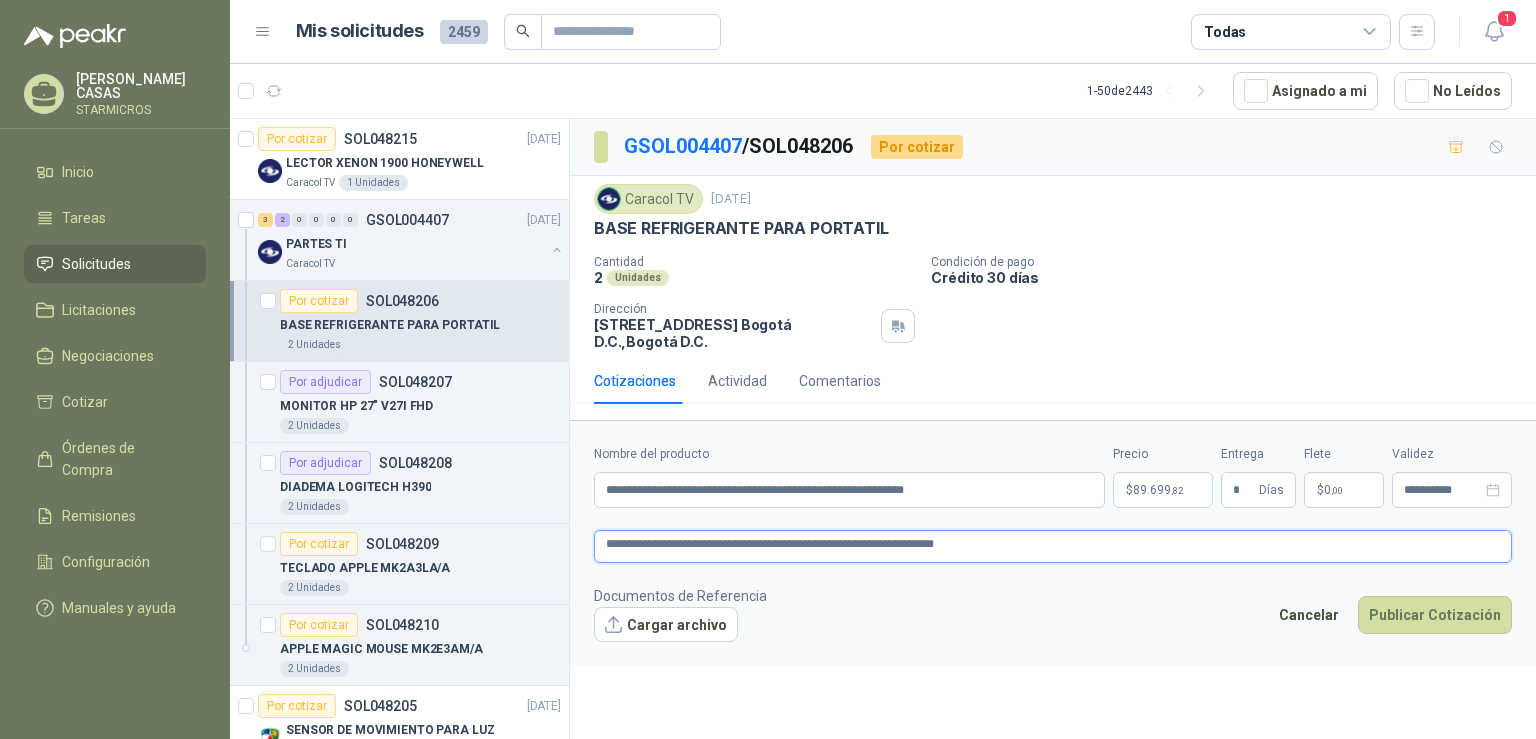 type 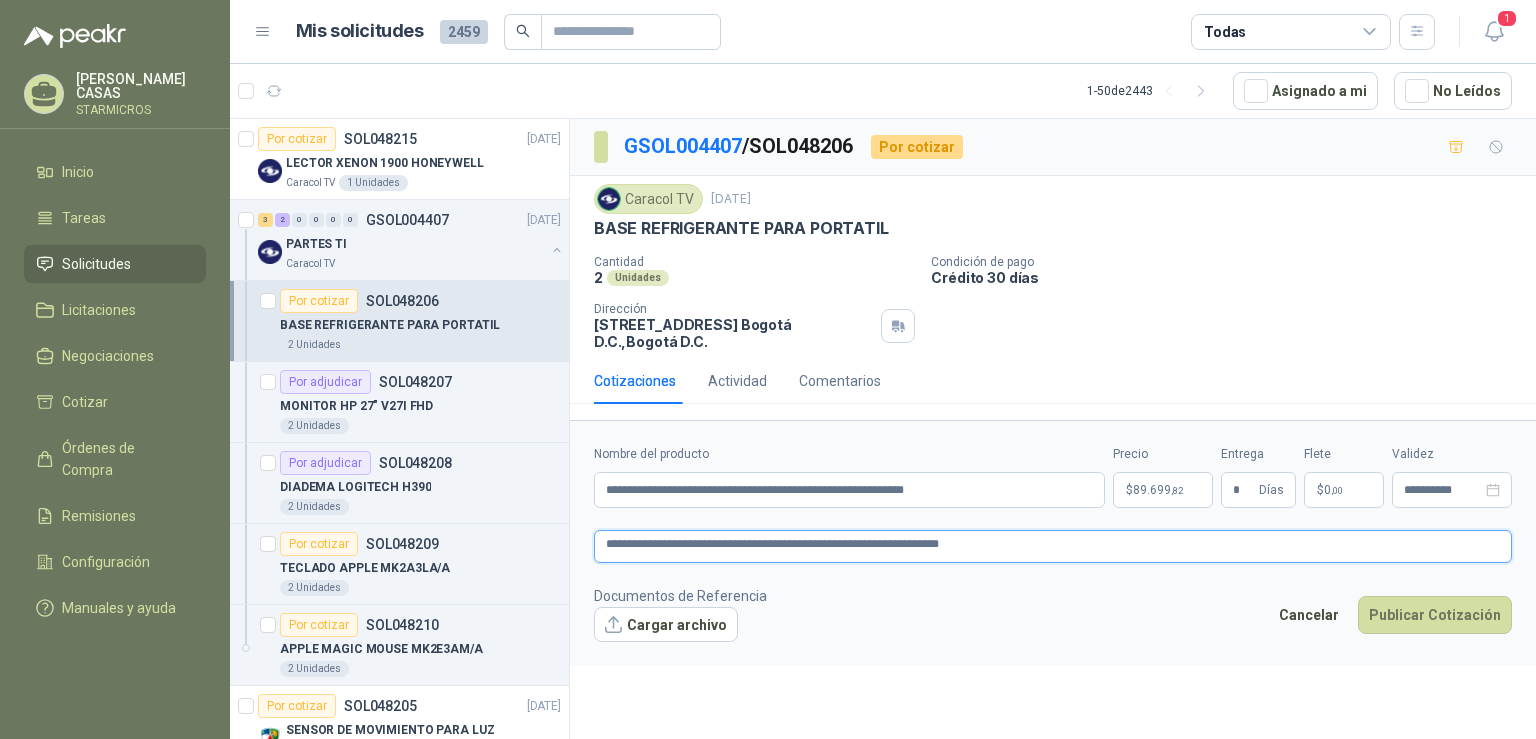 type 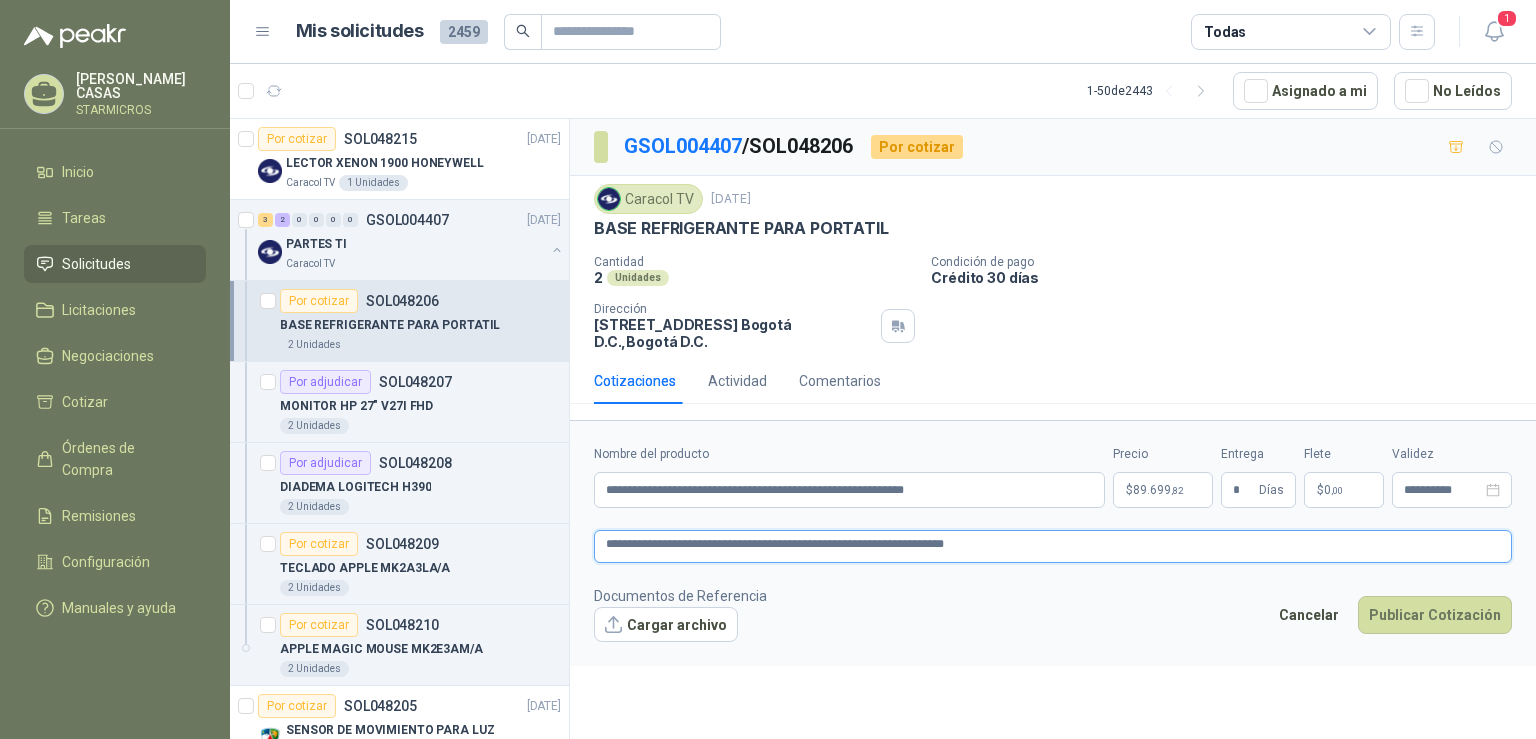 click on "**********" at bounding box center [1053, 546] 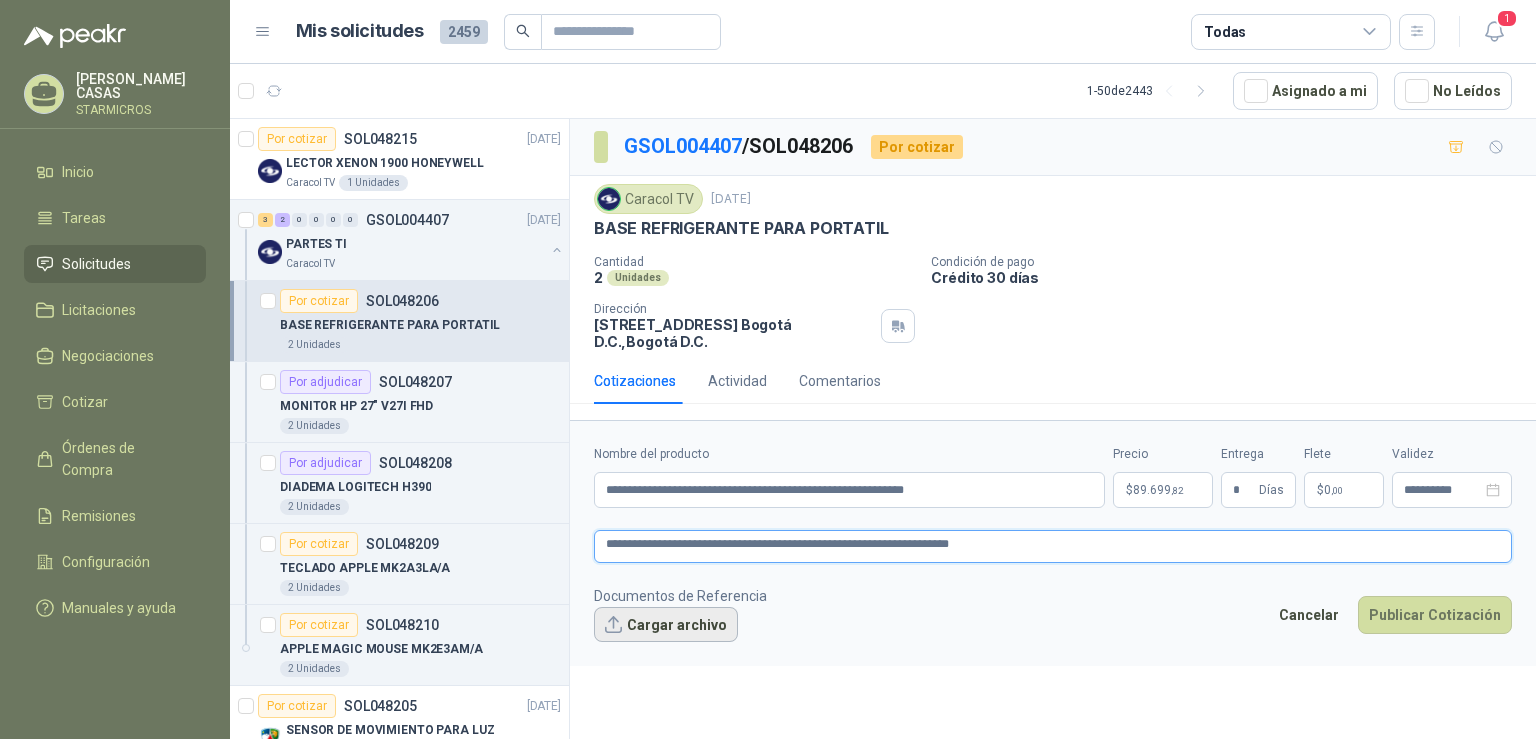 type on "**********" 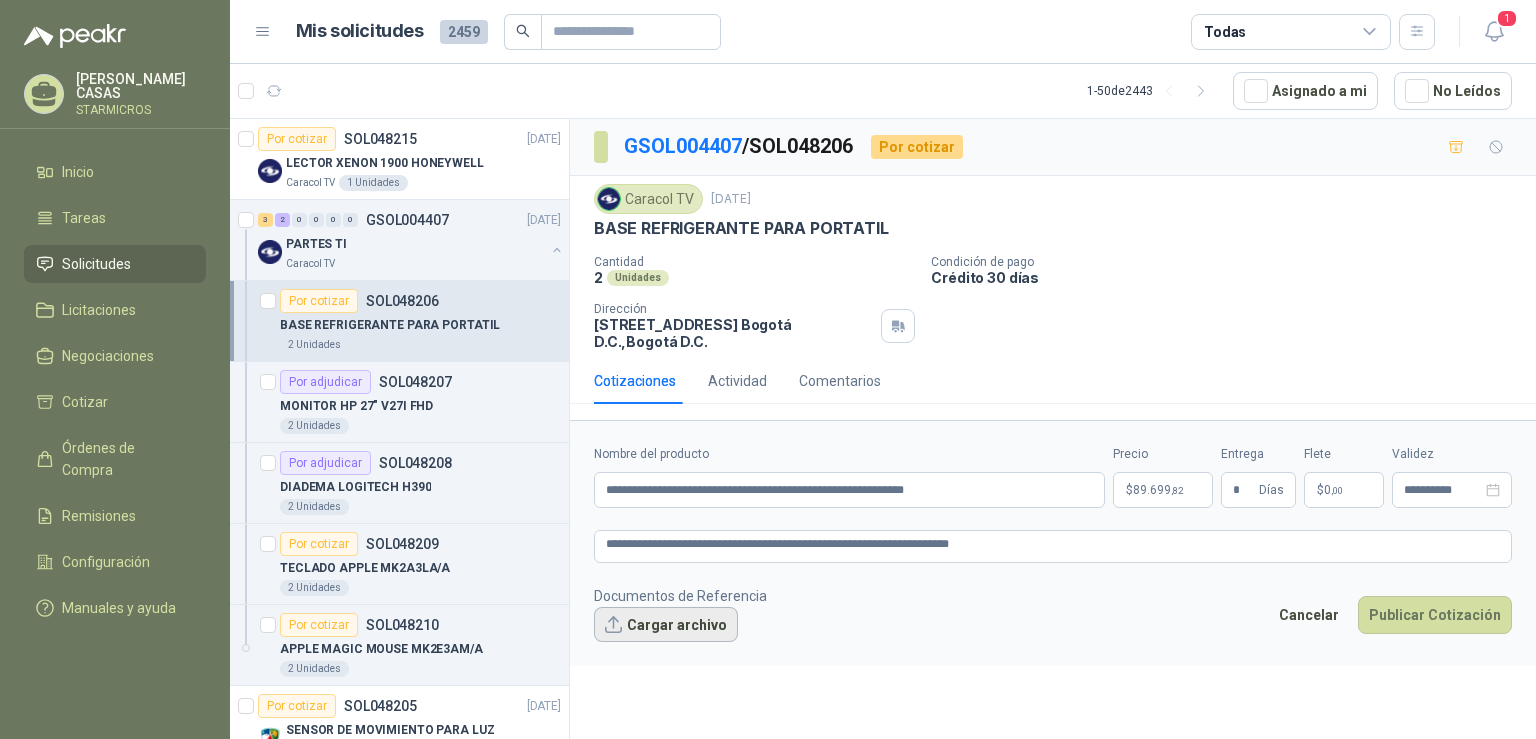 click on "Cargar archivo" at bounding box center [666, 625] 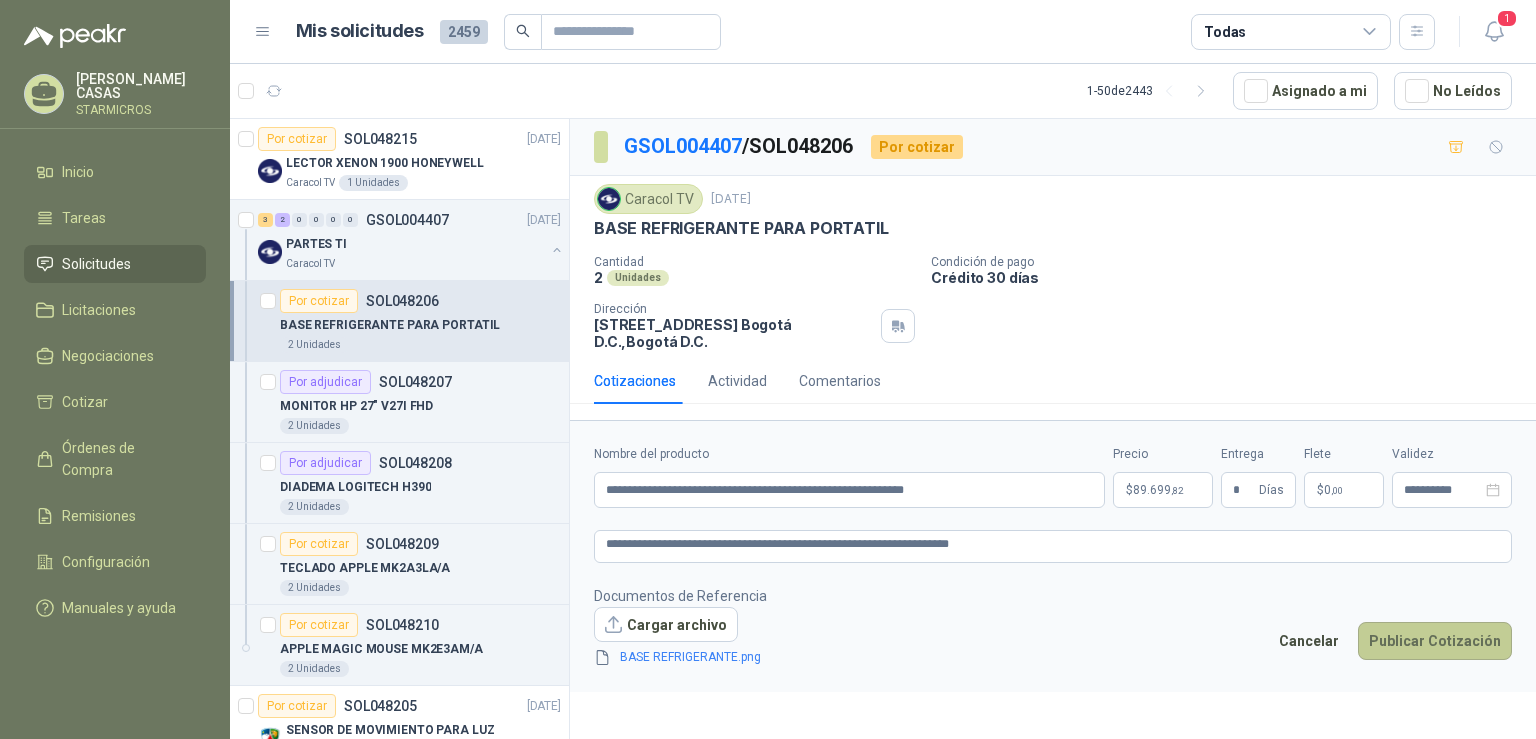 click on "Publicar Cotización" at bounding box center (1435, 641) 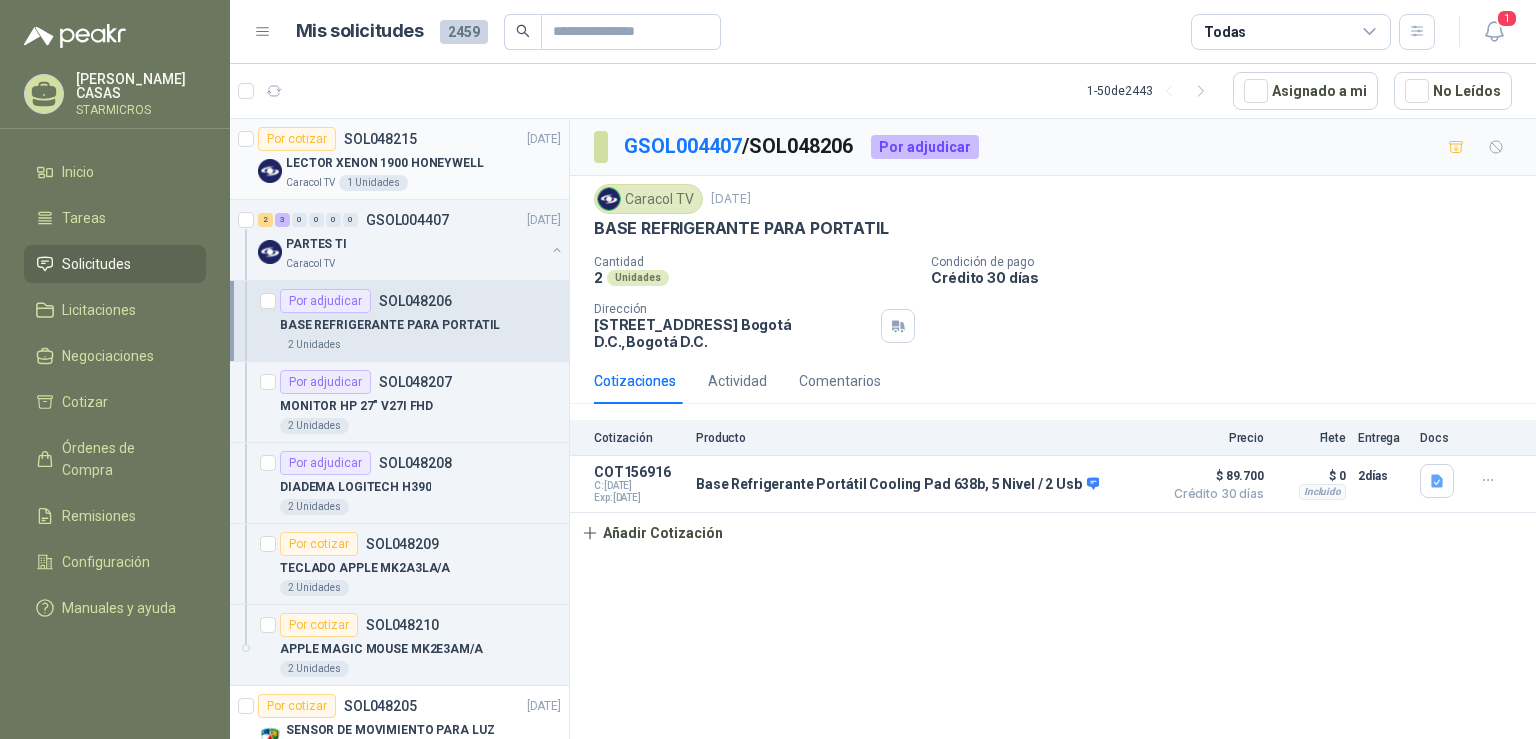 click on "Caracol TV 1   Unidades" at bounding box center [423, 183] 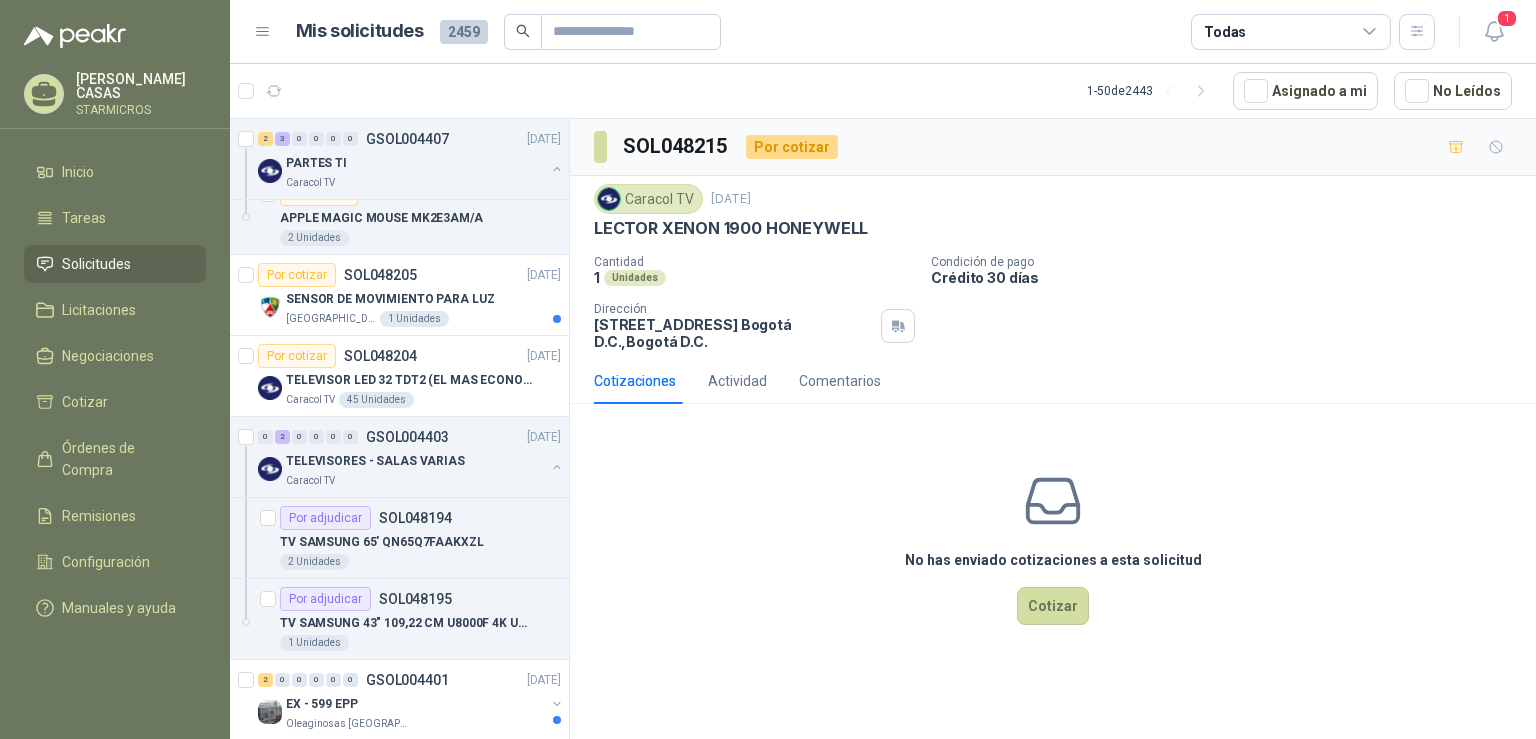 scroll, scrollTop: 476, scrollLeft: 0, axis: vertical 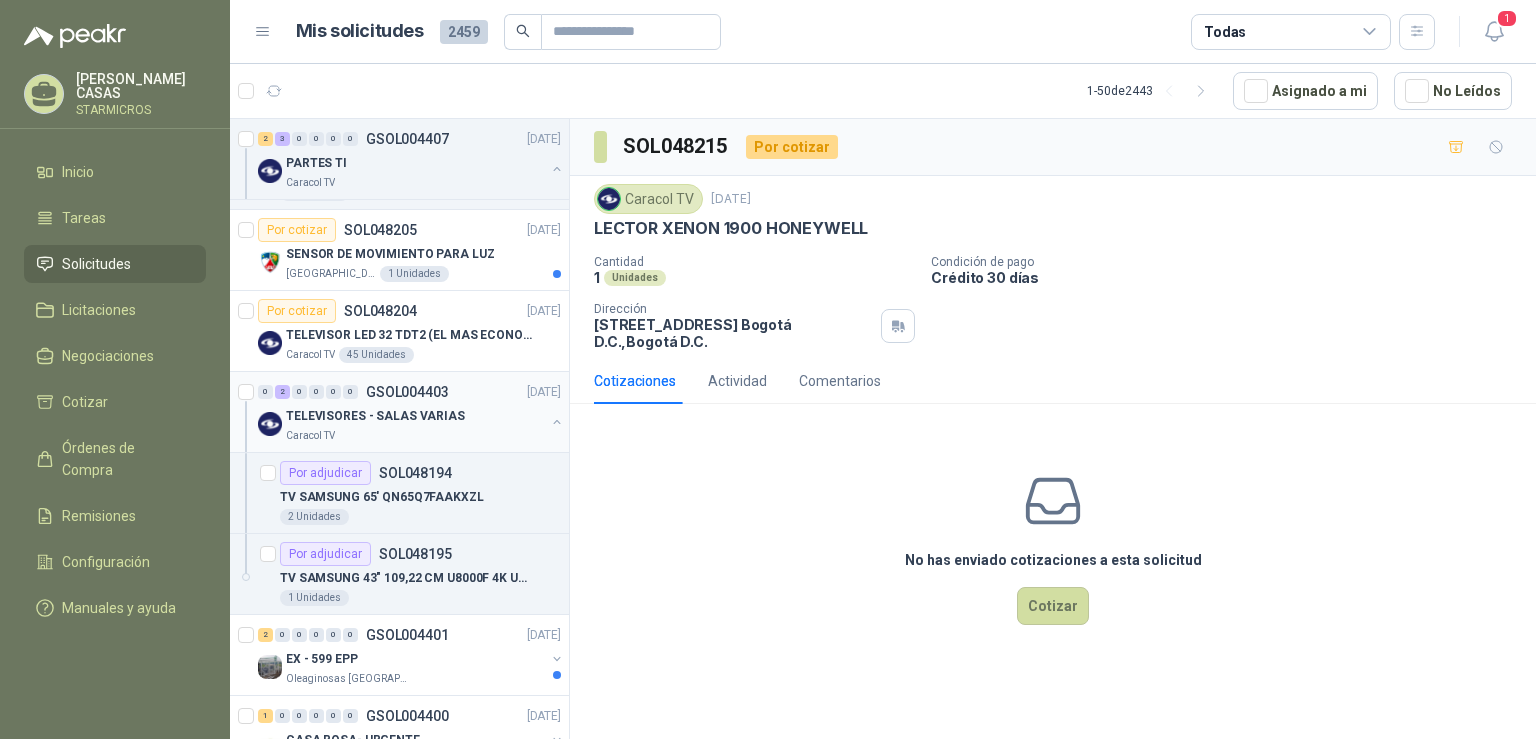 click on "TELEVISORES  - SALAS VARIAS" at bounding box center (415, 416) 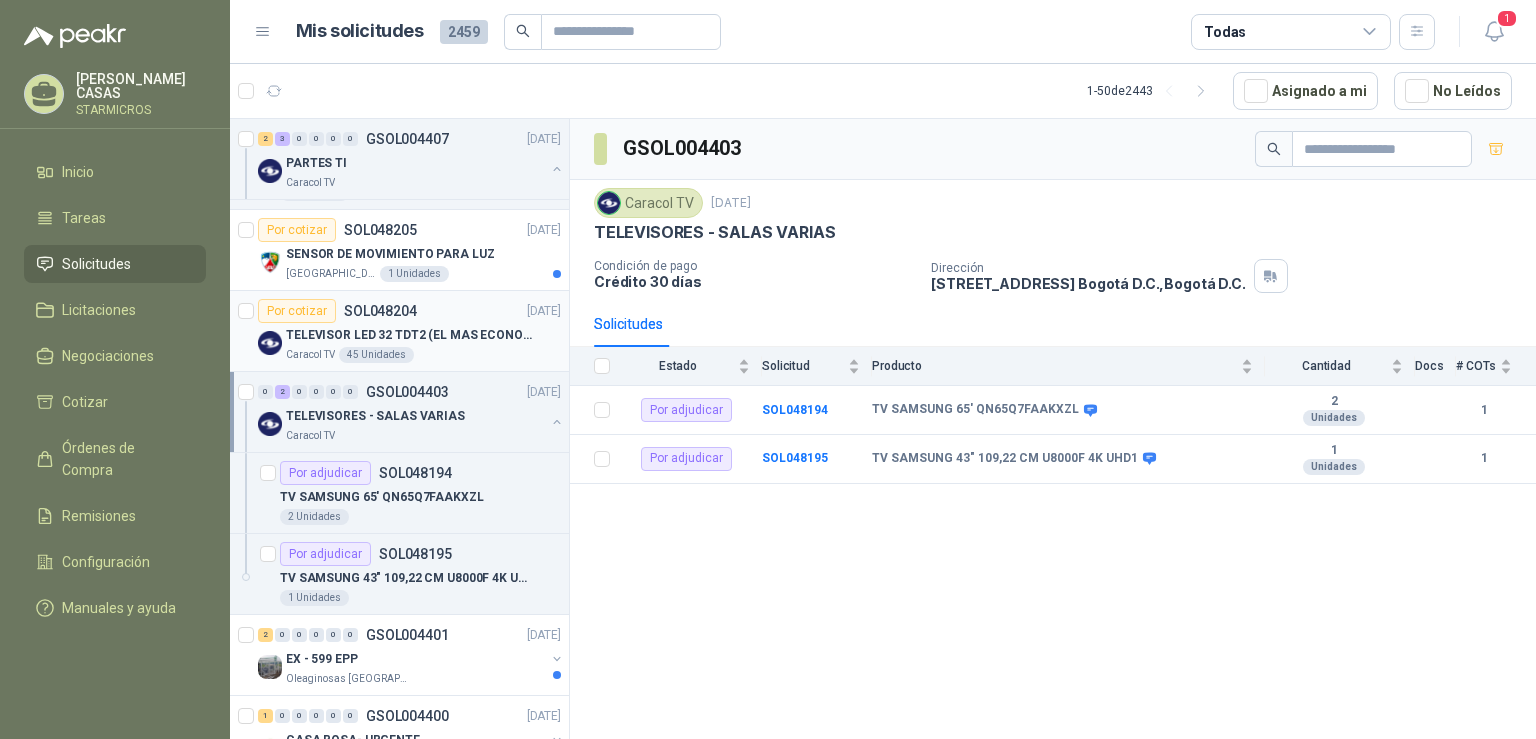 click on "TELEVISOR LED 32 TDT2 (EL MAS ECONOMICO QUE TENGAS)" at bounding box center (410, 335) 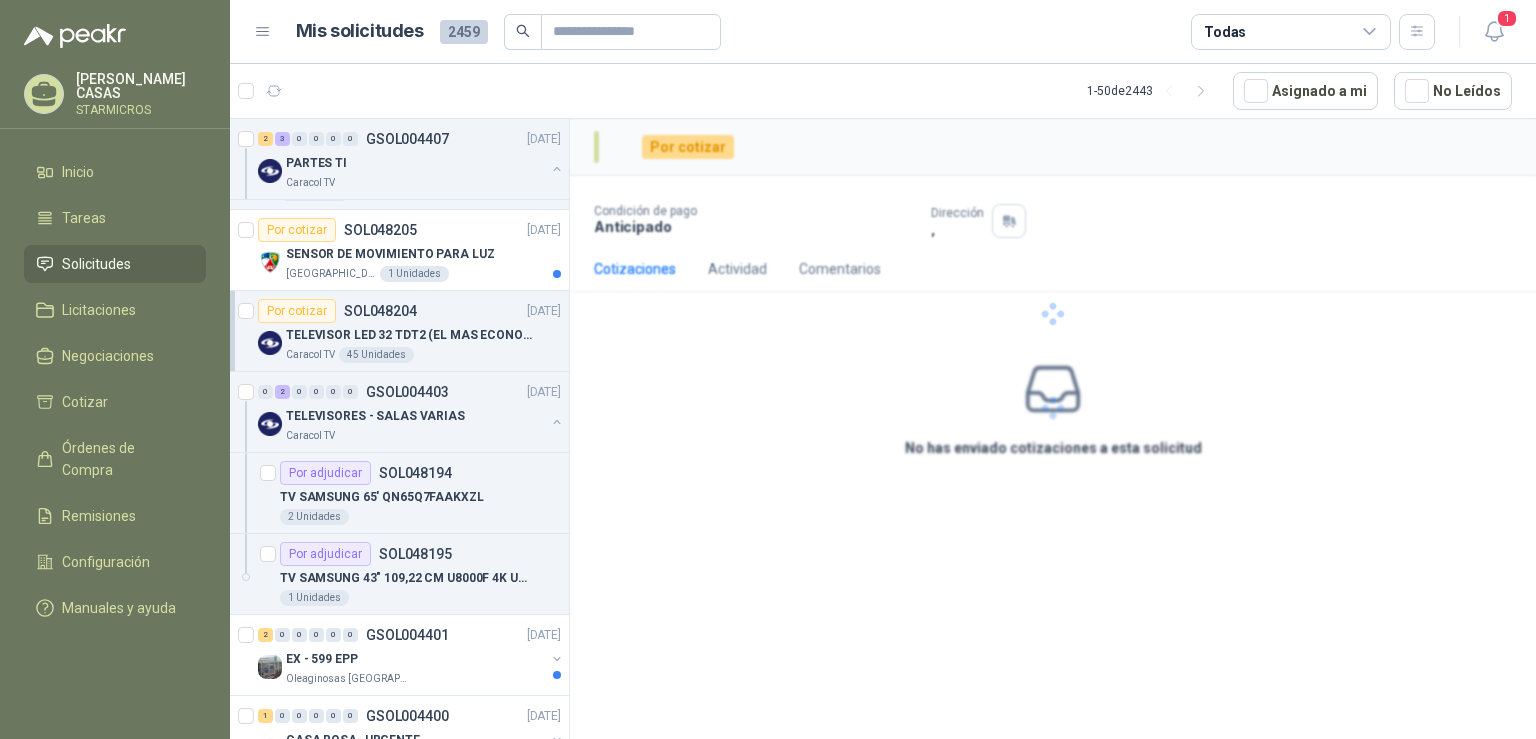 scroll, scrollTop: 476, scrollLeft: 0, axis: vertical 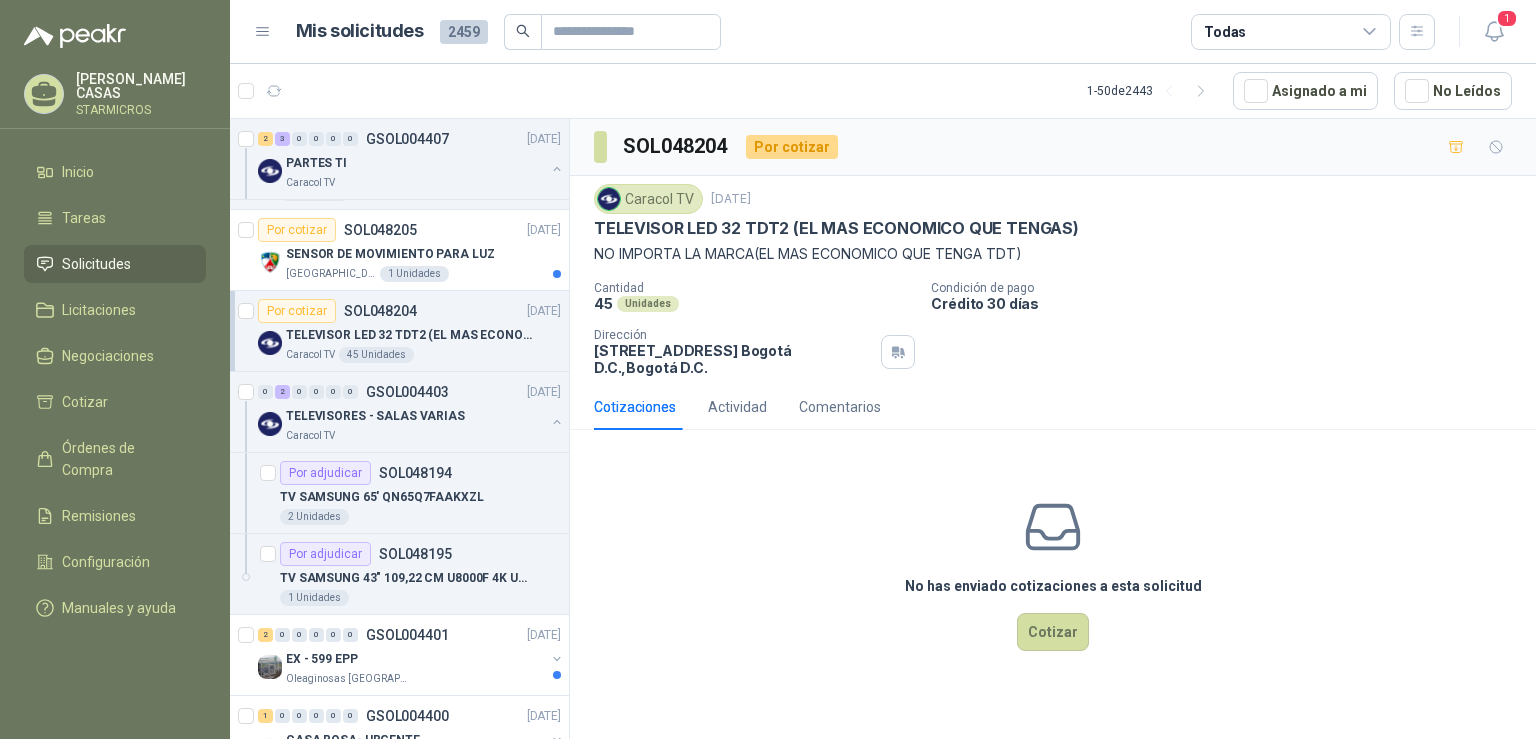 click on "Por cotizar SOL048204 [DATE]" at bounding box center [409, 311] 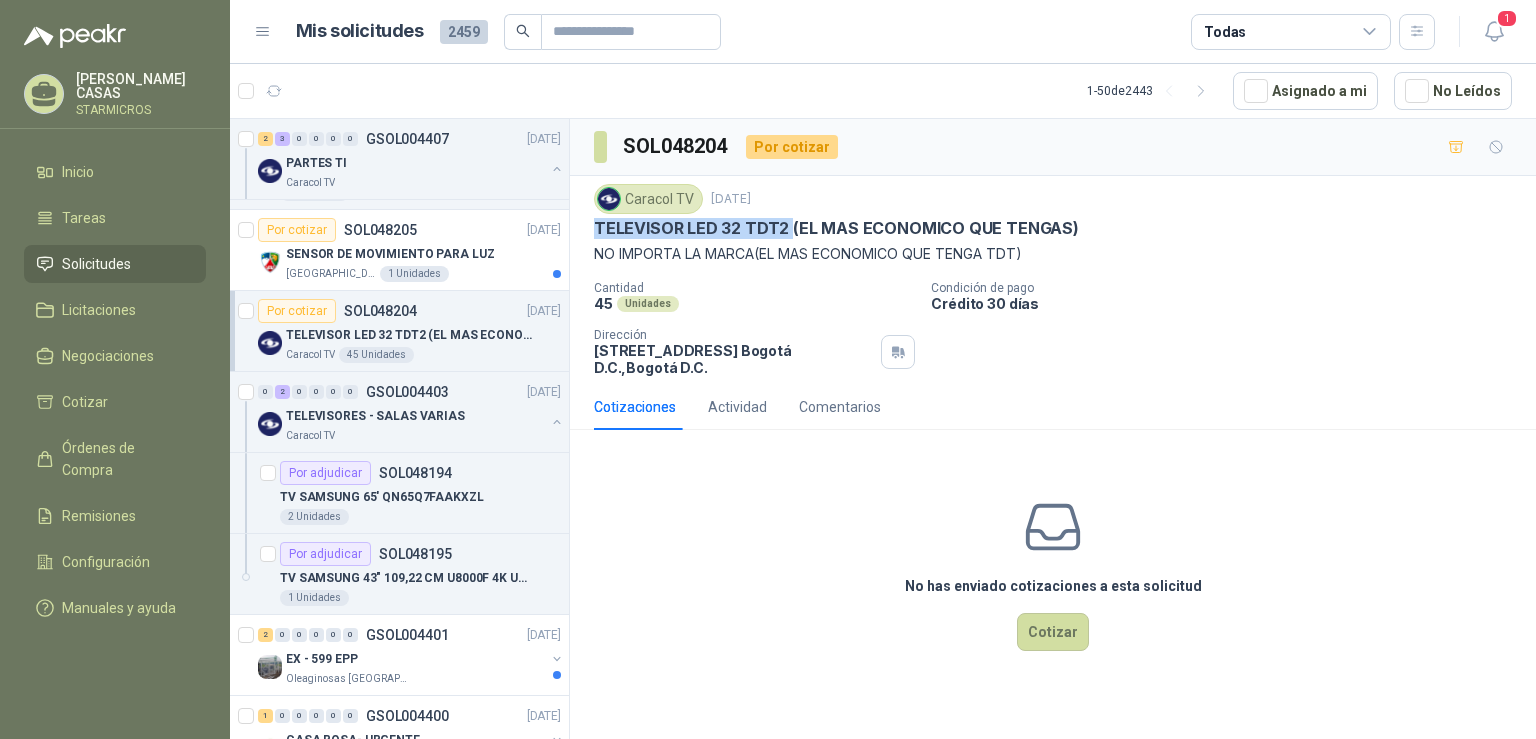drag, startPoint x: 587, startPoint y: 228, endPoint x: 809, endPoint y: 235, distance: 222.11034 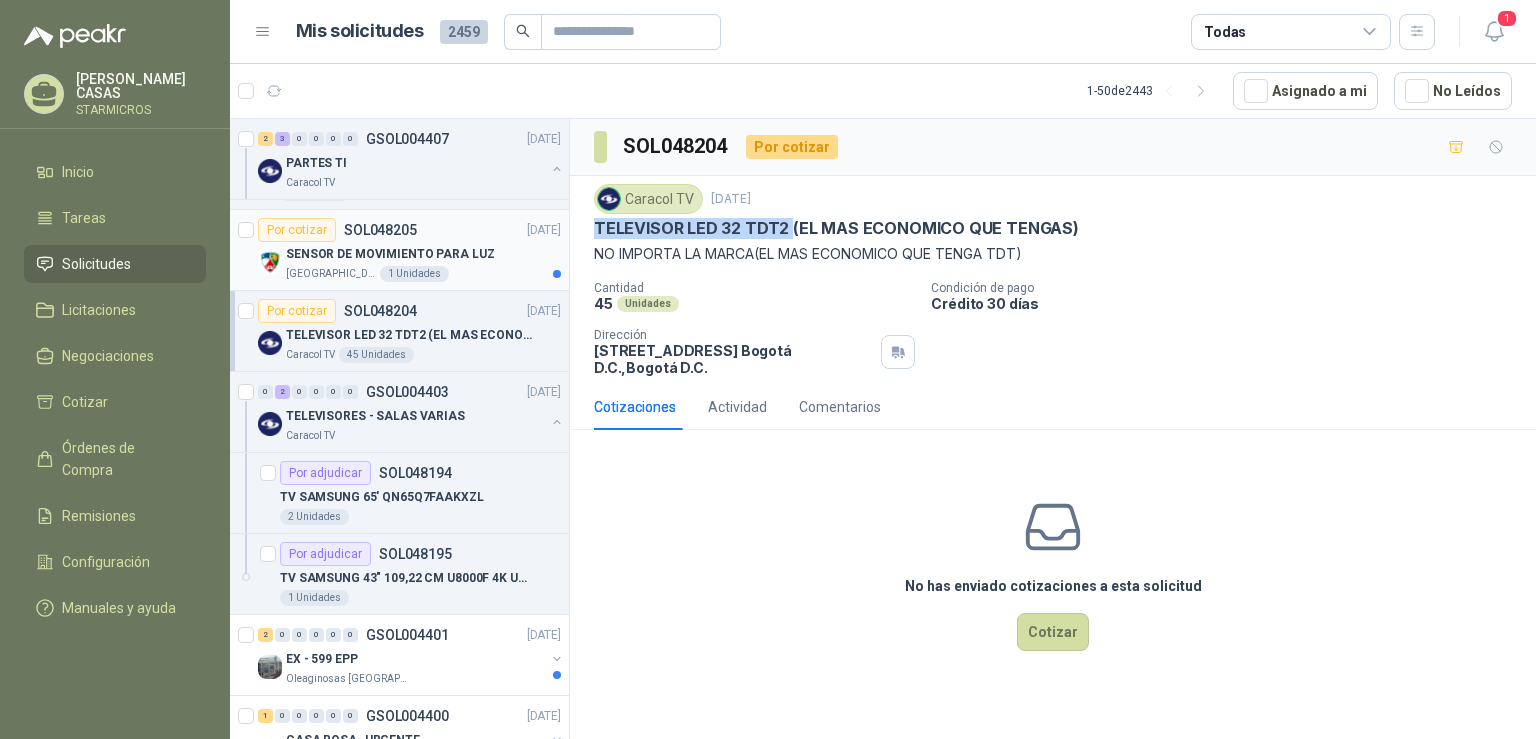 click on "SOL048205" at bounding box center [380, 230] 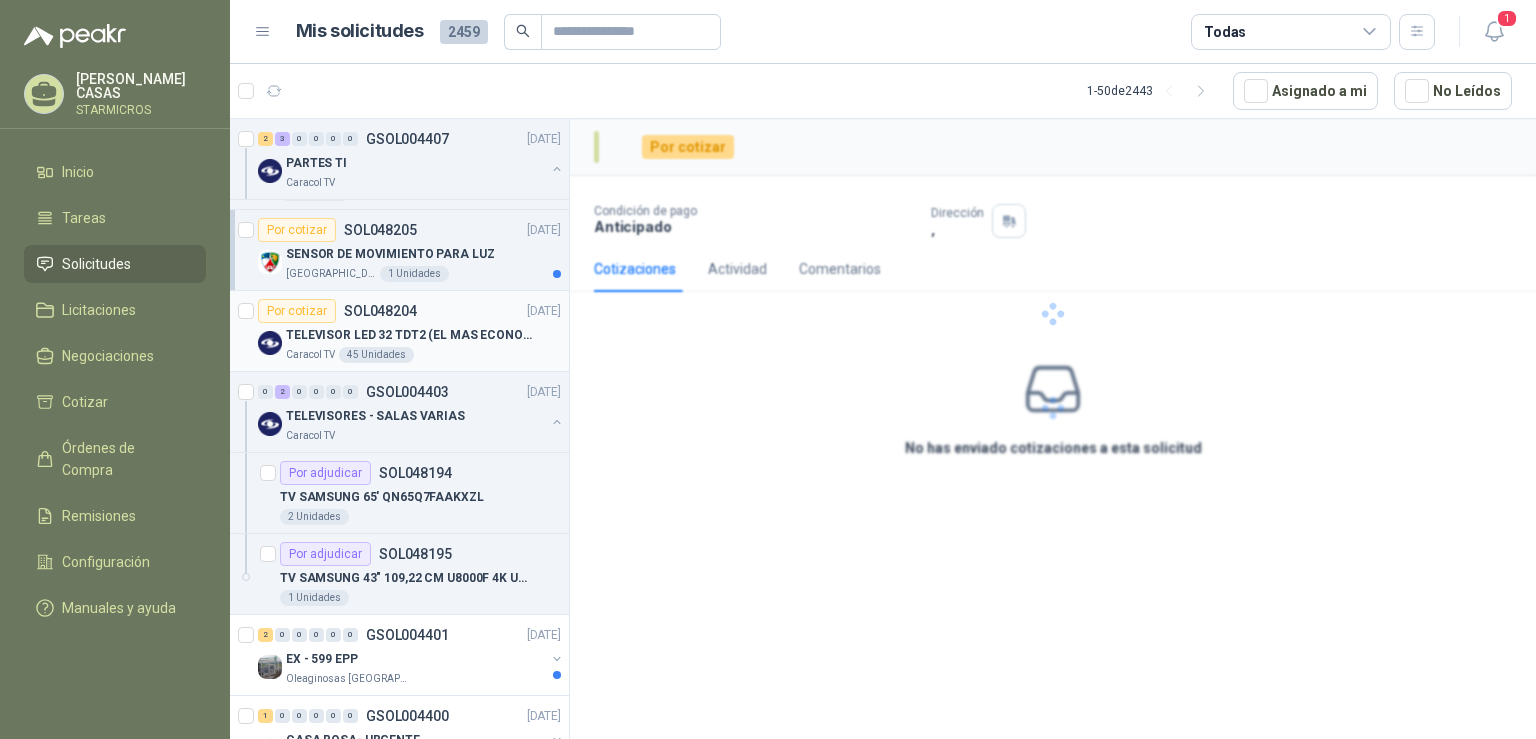 click on "Por cotizar SOL048204 [DATE]" at bounding box center [409, 311] 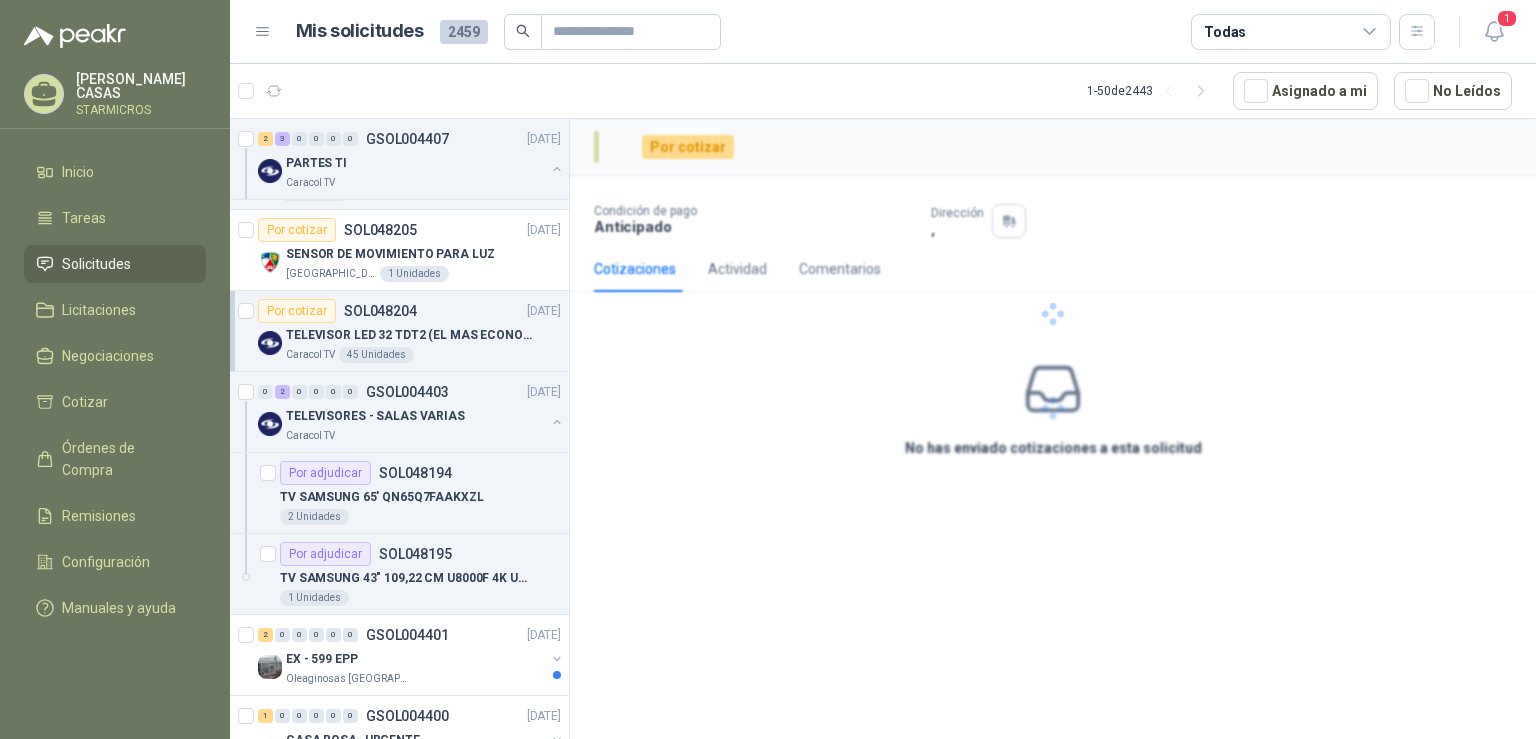 scroll, scrollTop: 476, scrollLeft: 0, axis: vertical 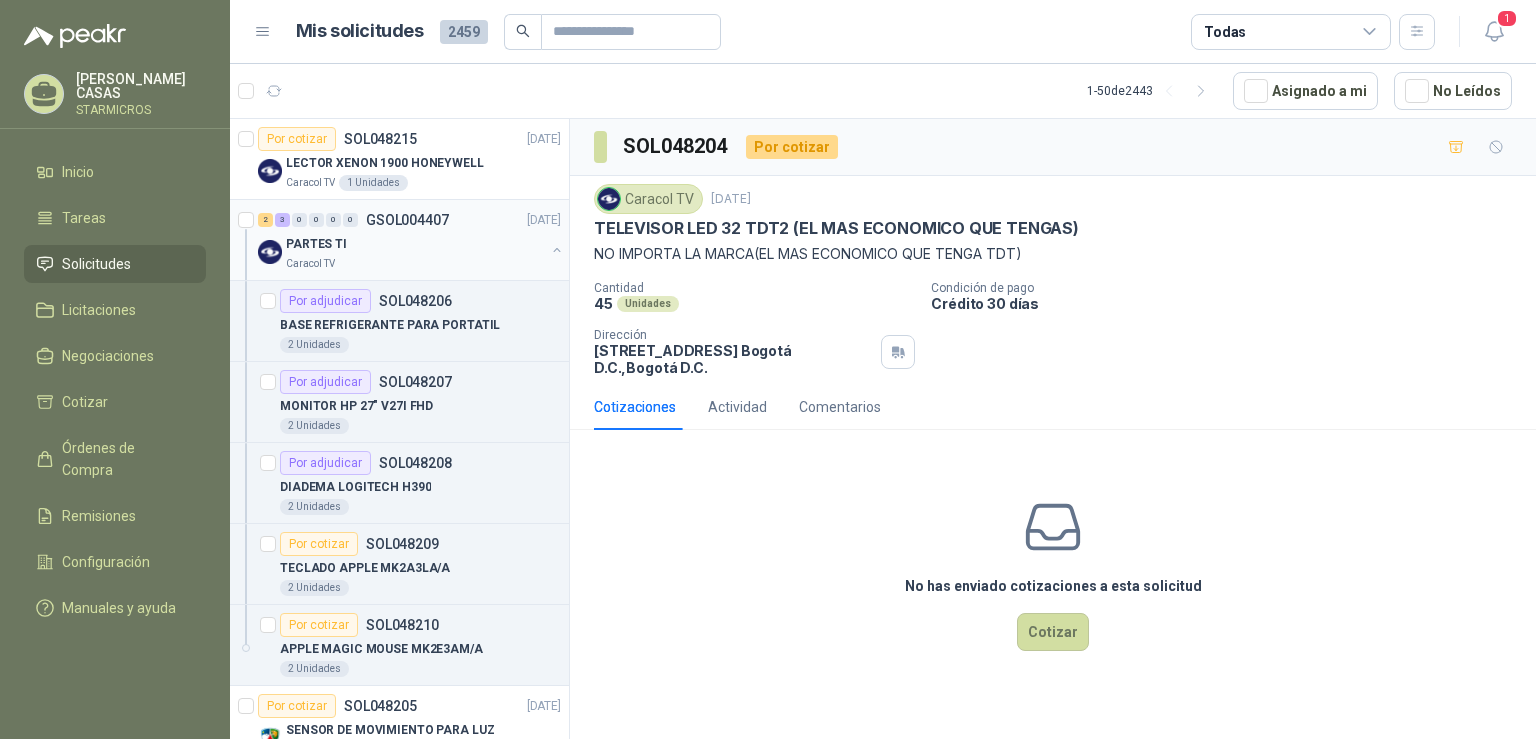 click on "GSOL004407" at bounding box center (407, 220) 